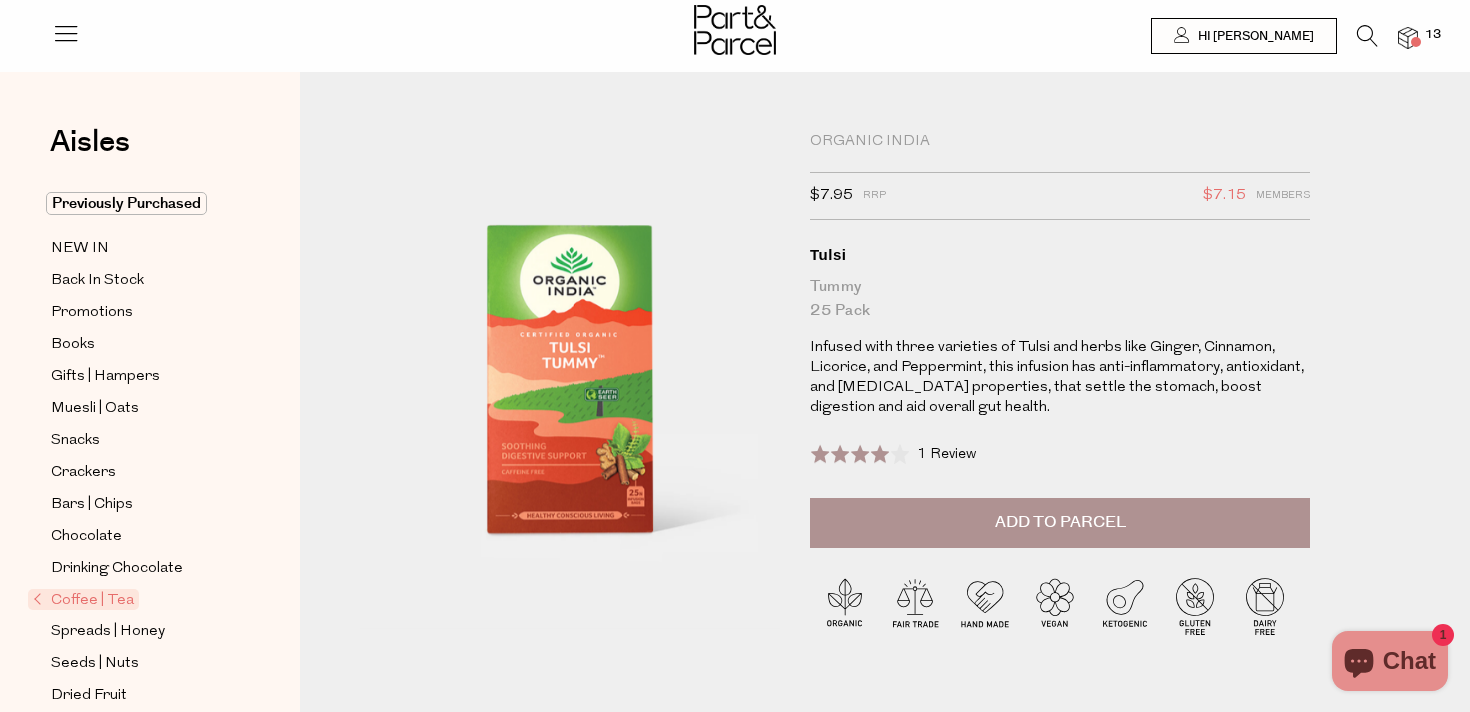 scroll, scrollTop: 0, scrollLeft: 0, axis: both 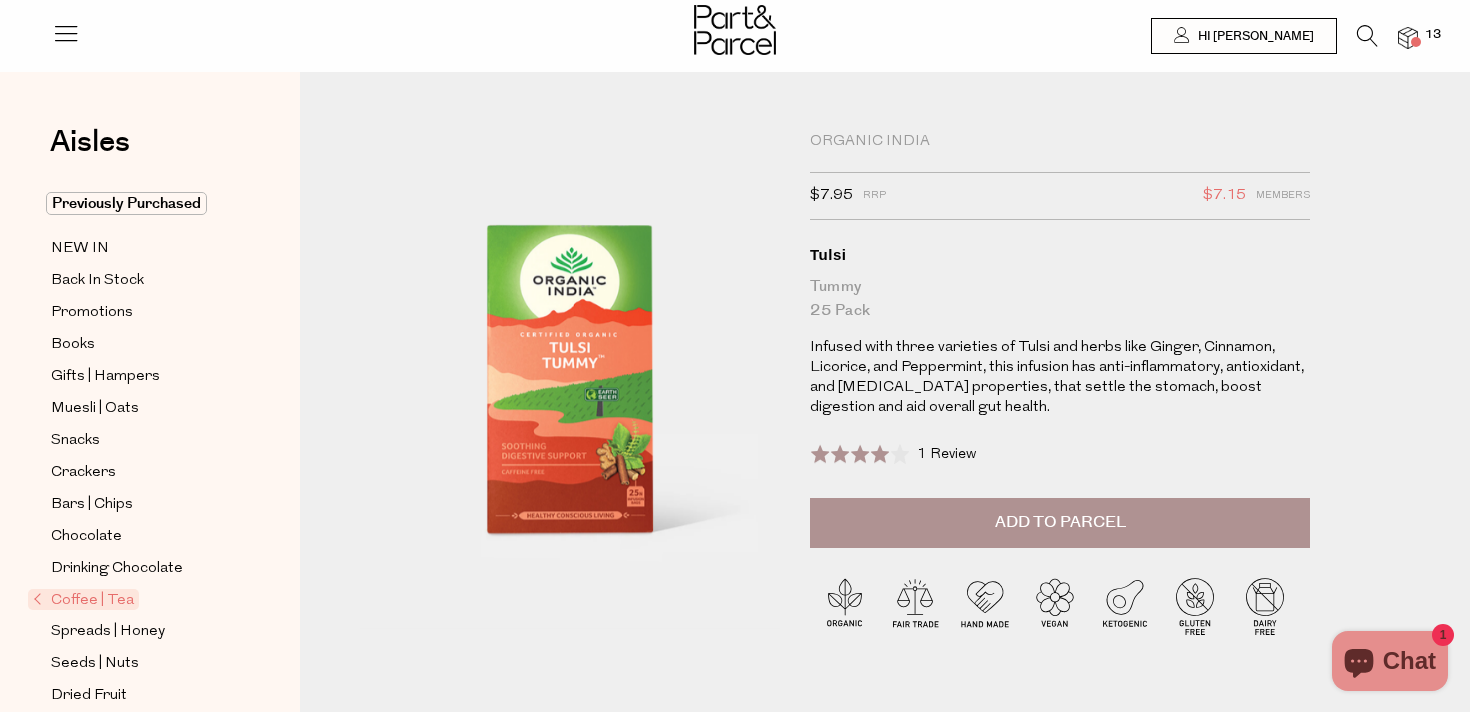 click on "Add to Parcel" at bounding box center [1060, 522] 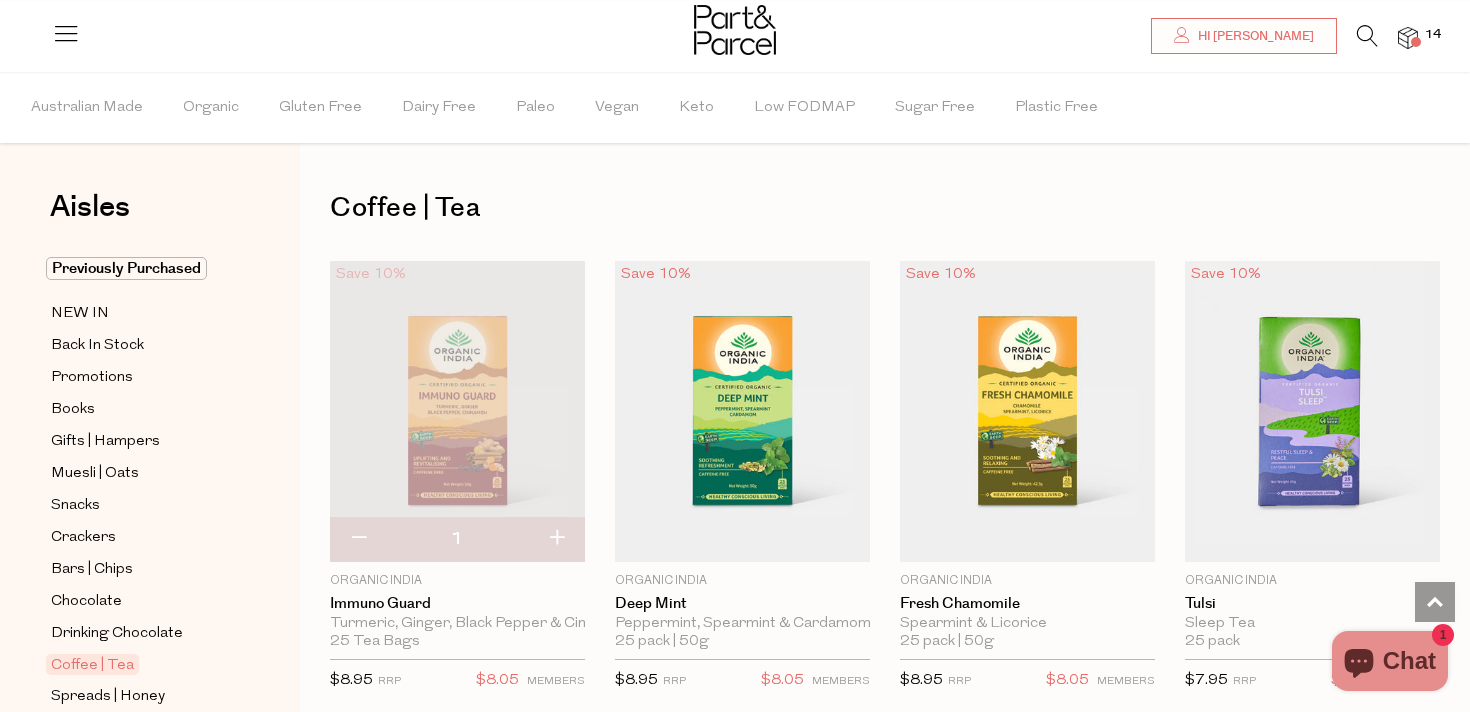 scroll, scrollTop: 1107, scrollLeft: 0, axis: vertical 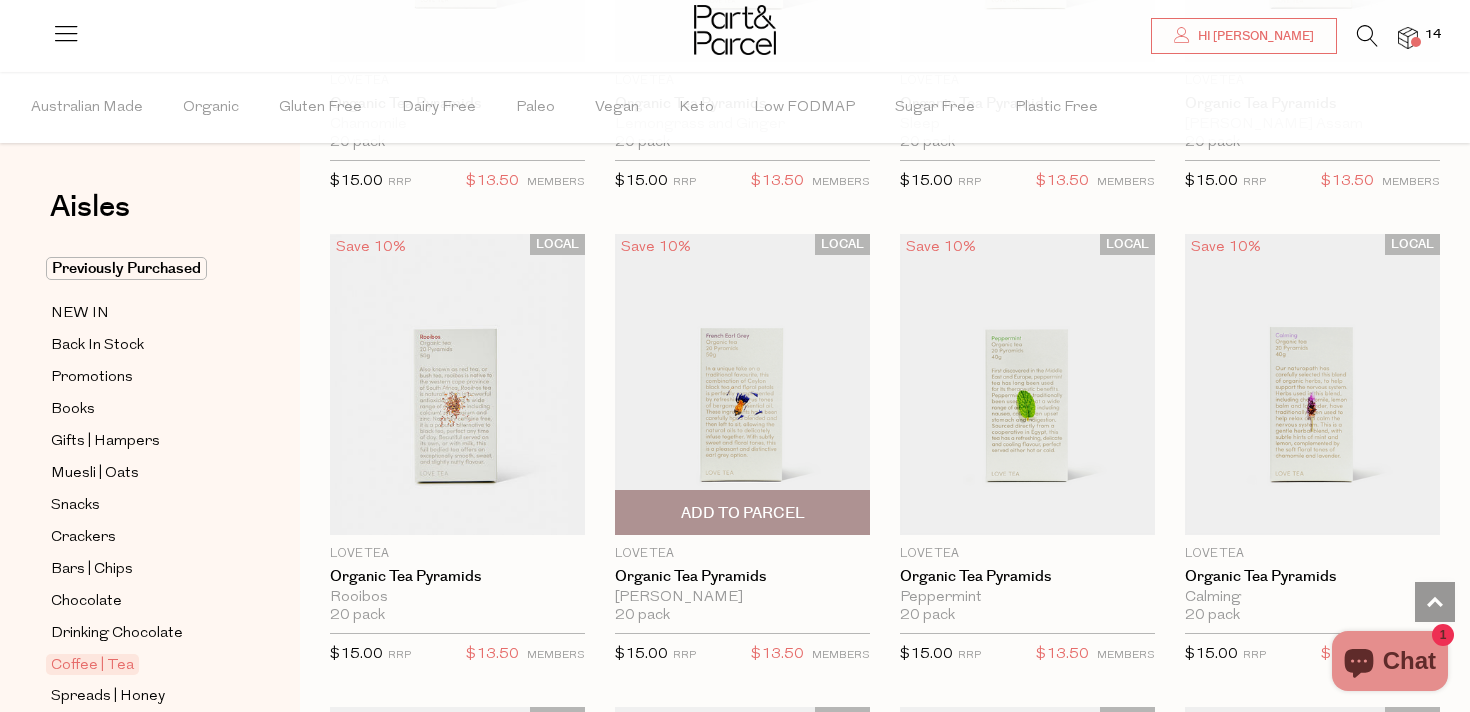 click on "Add To Parcel" at bounding box center (743, 513) 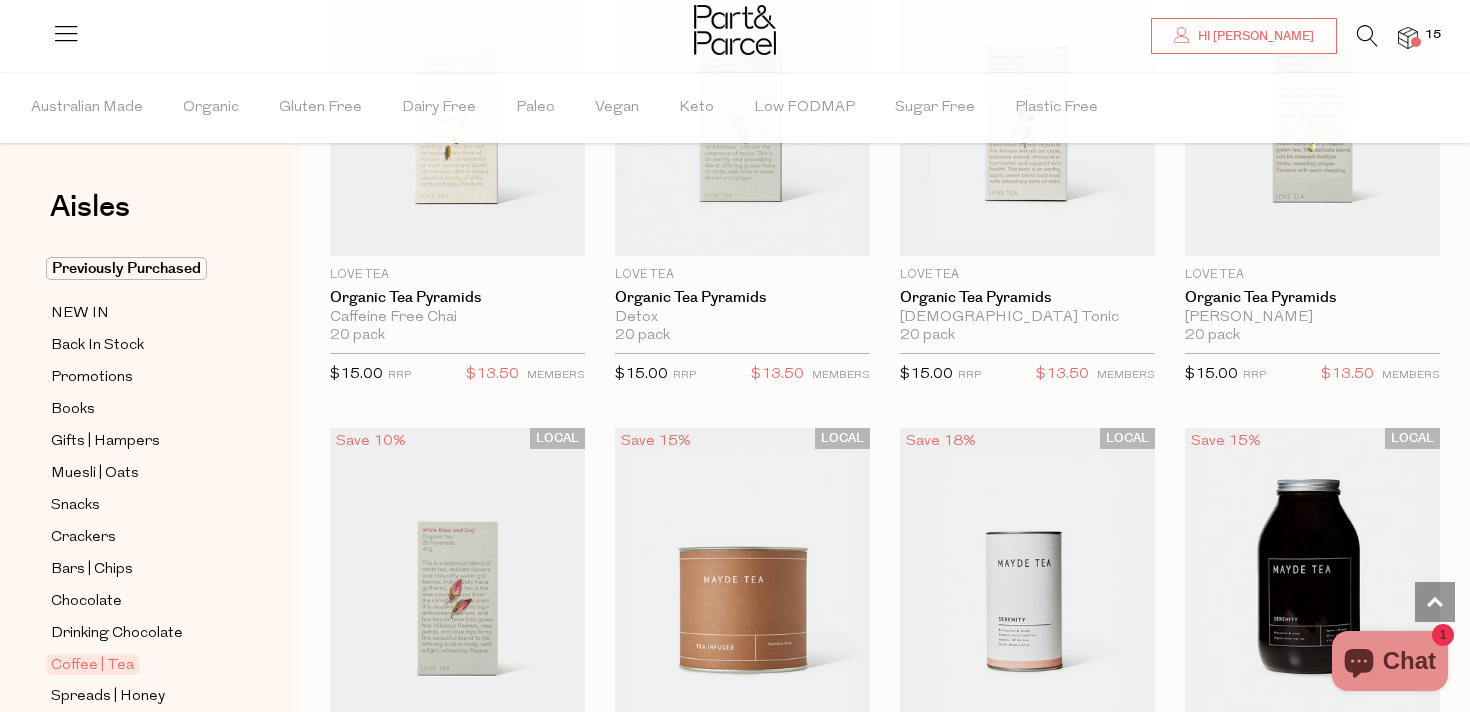 scroll, scrollTop: 3623, scrollLeft: 0, axis: vertical 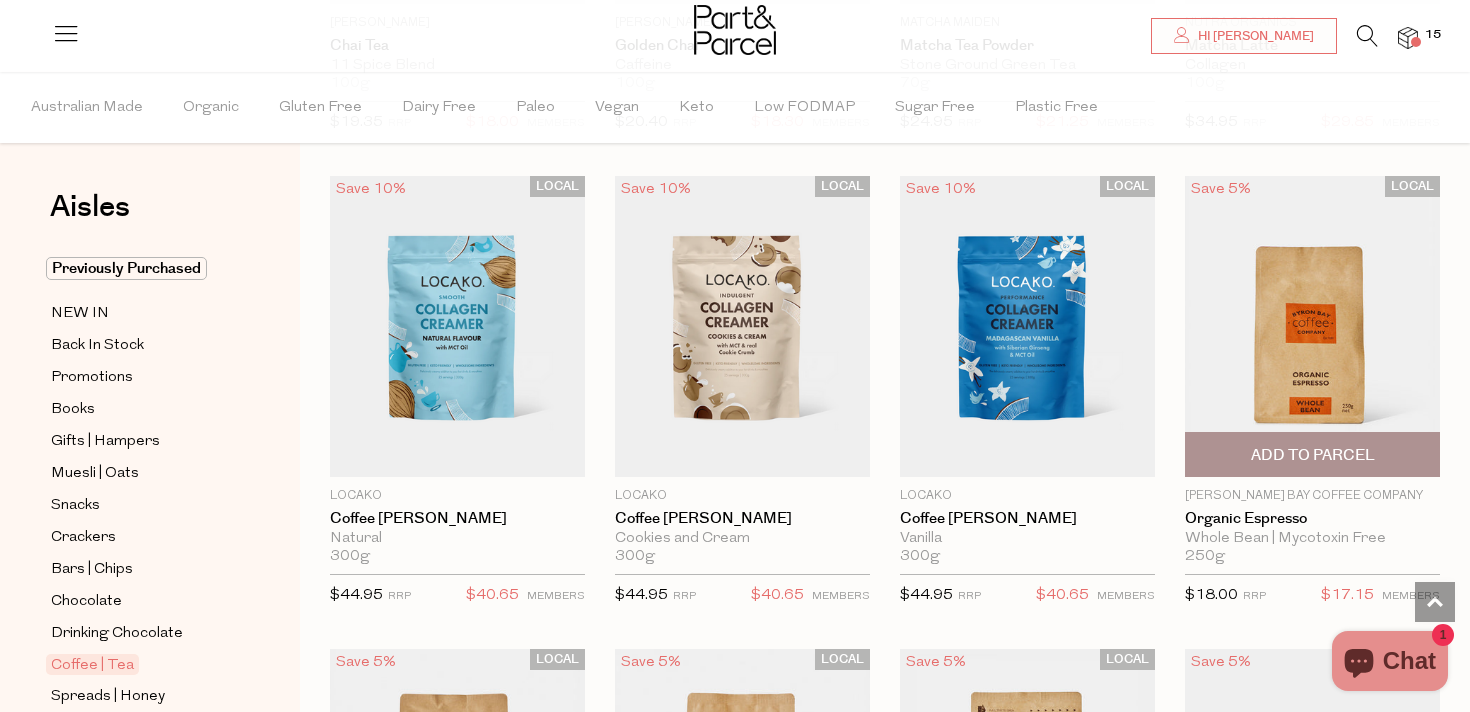 click on "Add To Parcel" at bounding box center [1313, 455] 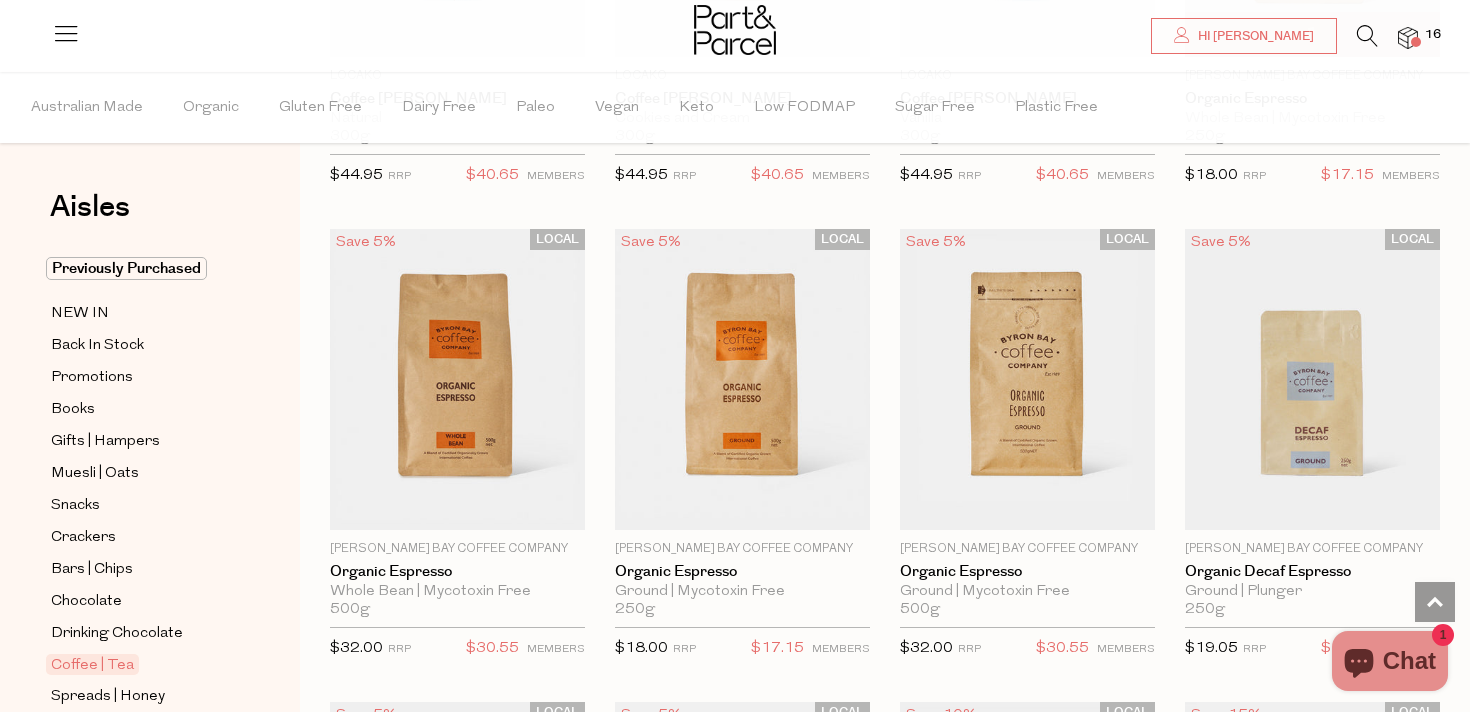 scroll, scrollTop: 8545, scrollLeft: 0, axis: vertical 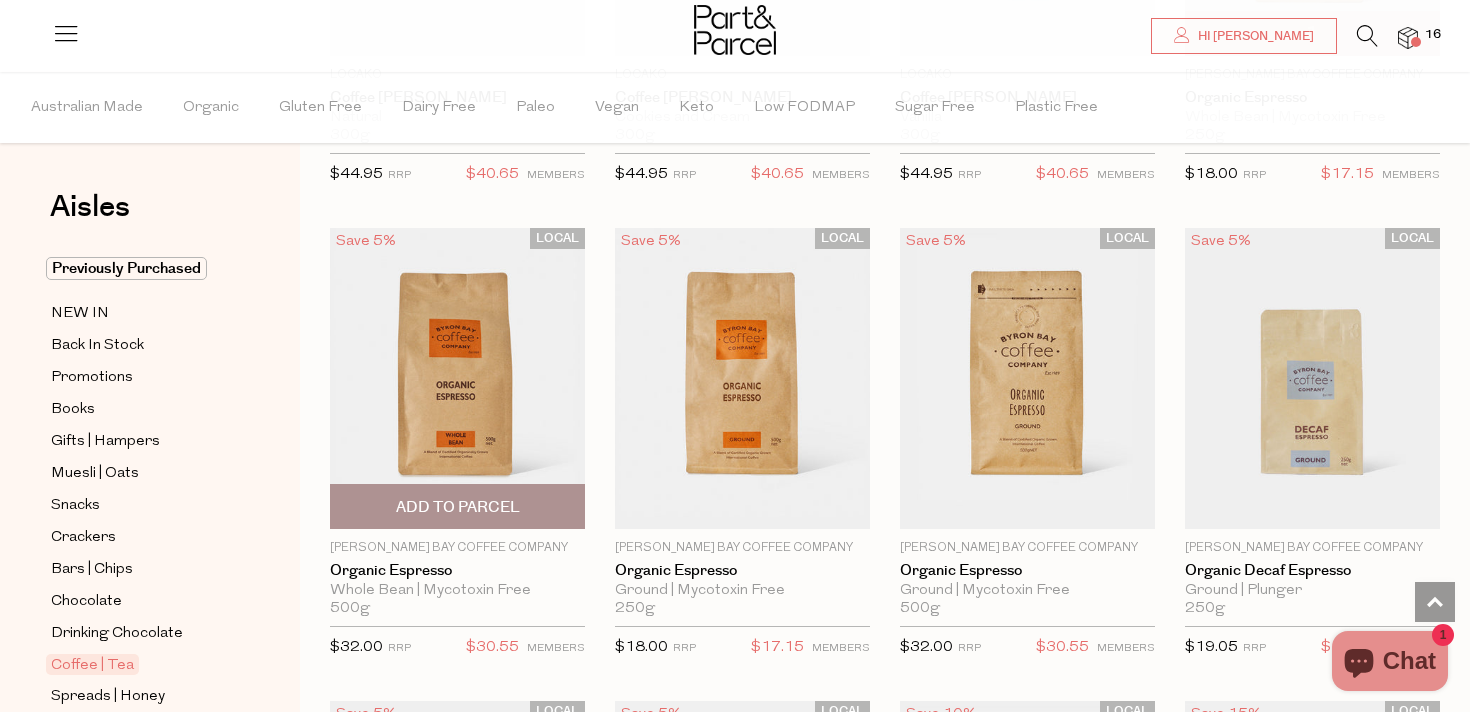 click on "Add To Parcel" at bounding box center (458, 507) 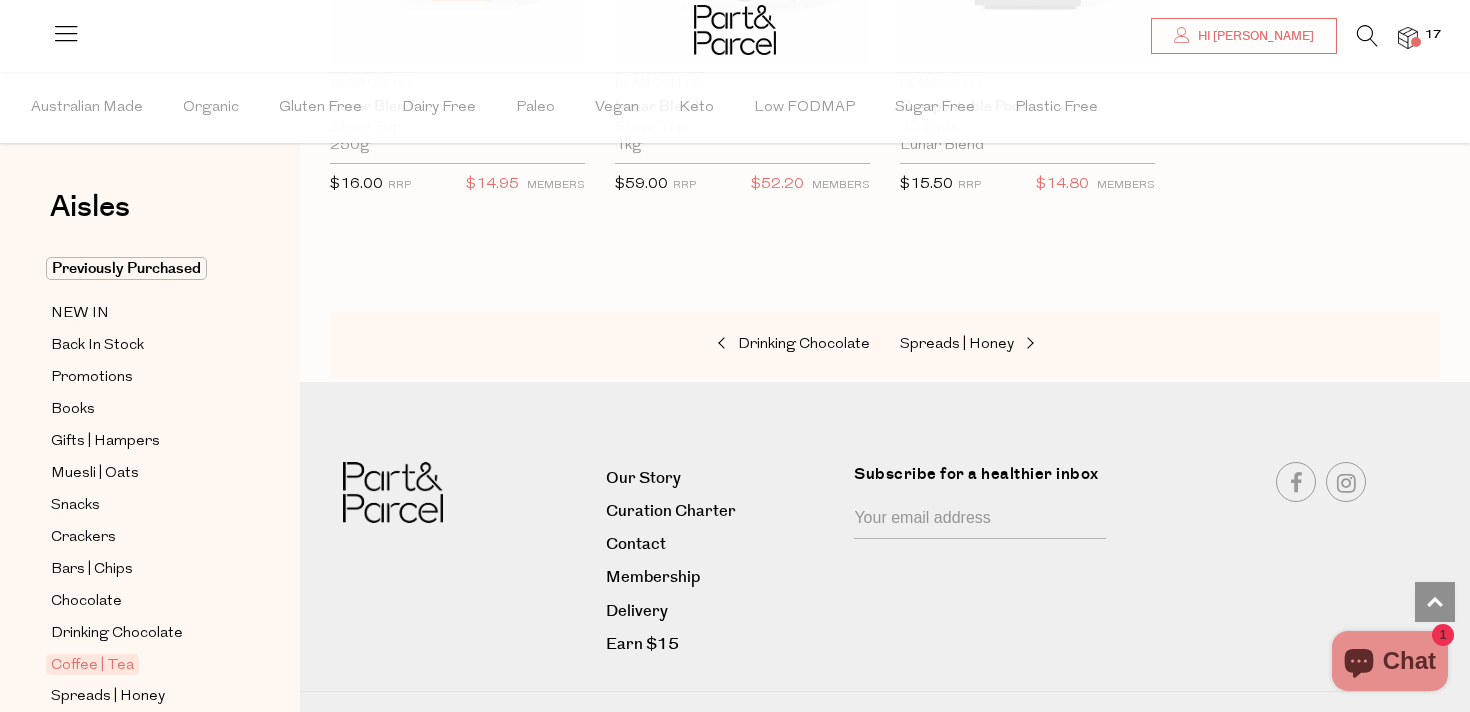 scroll, scrollTop: 10452, scrollLeft: 0, axis: vertical 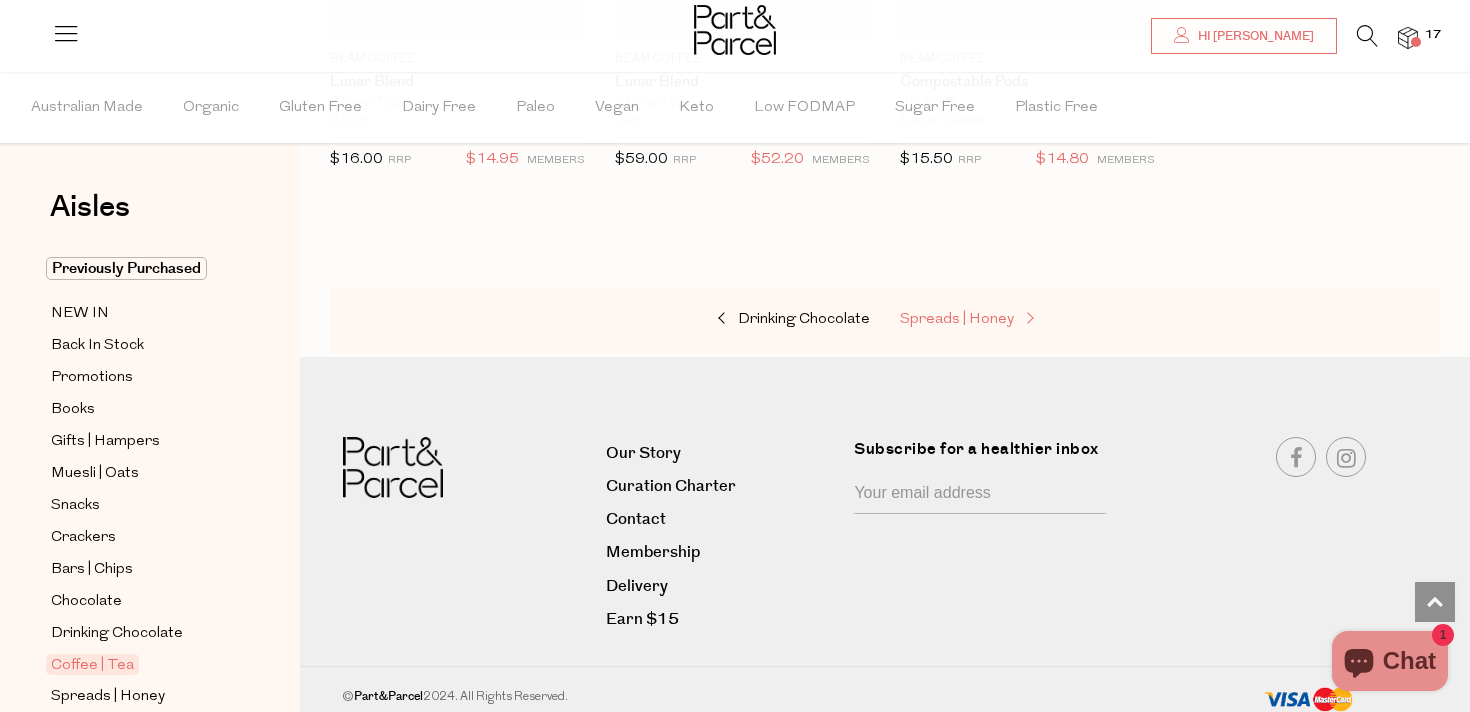 click on "Spreads | Honey" at bounding box center [957, 319] 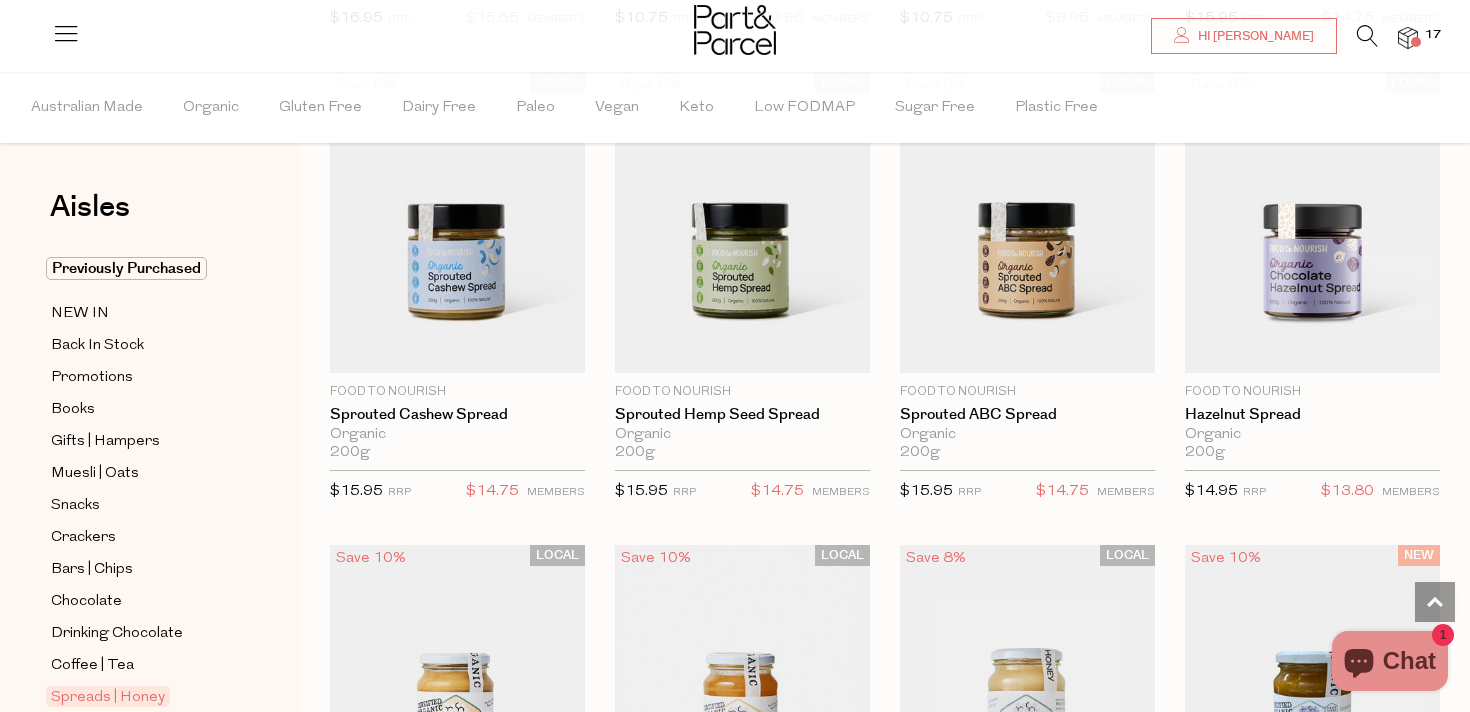 scroll, scrollTop: 4446, scrollLeft: 0, axis: vertical 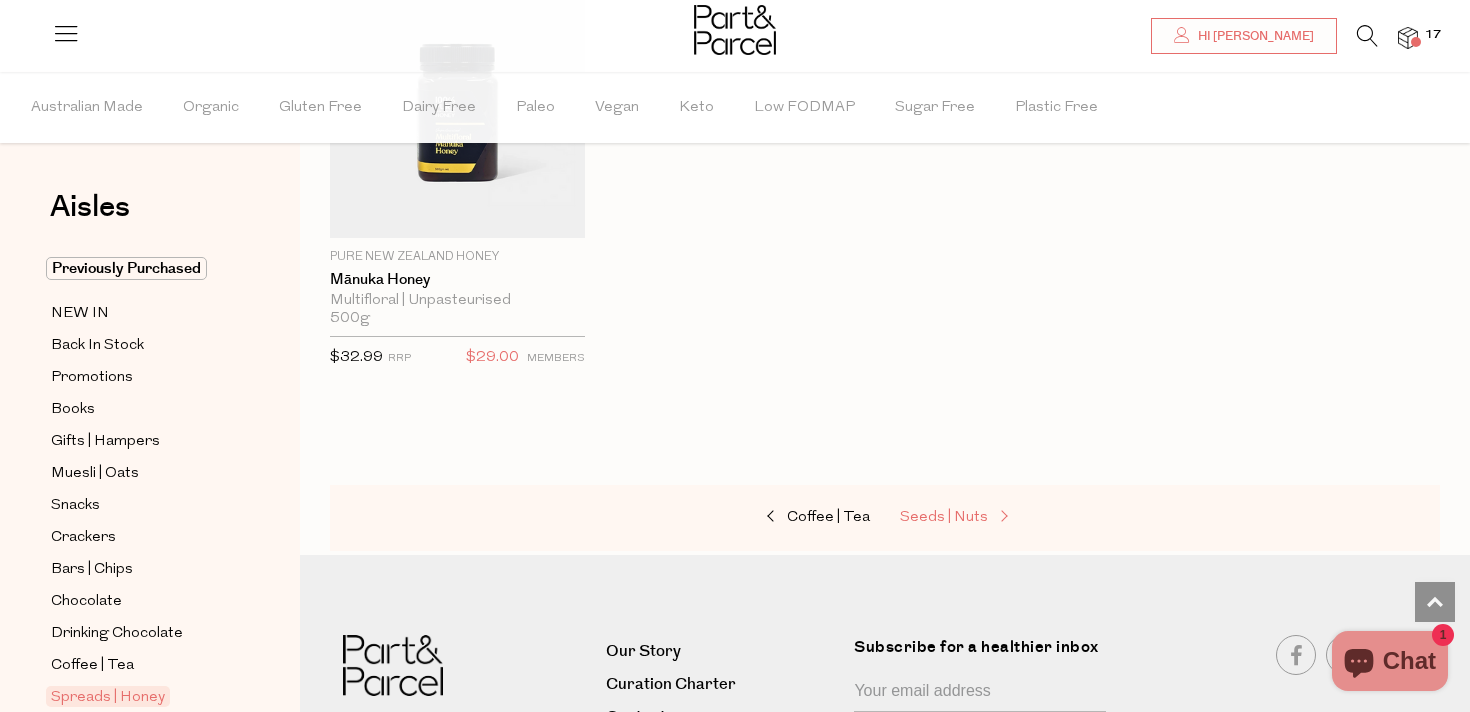 click on "Seeds | Nuts" at bounding box center [1000, 518] 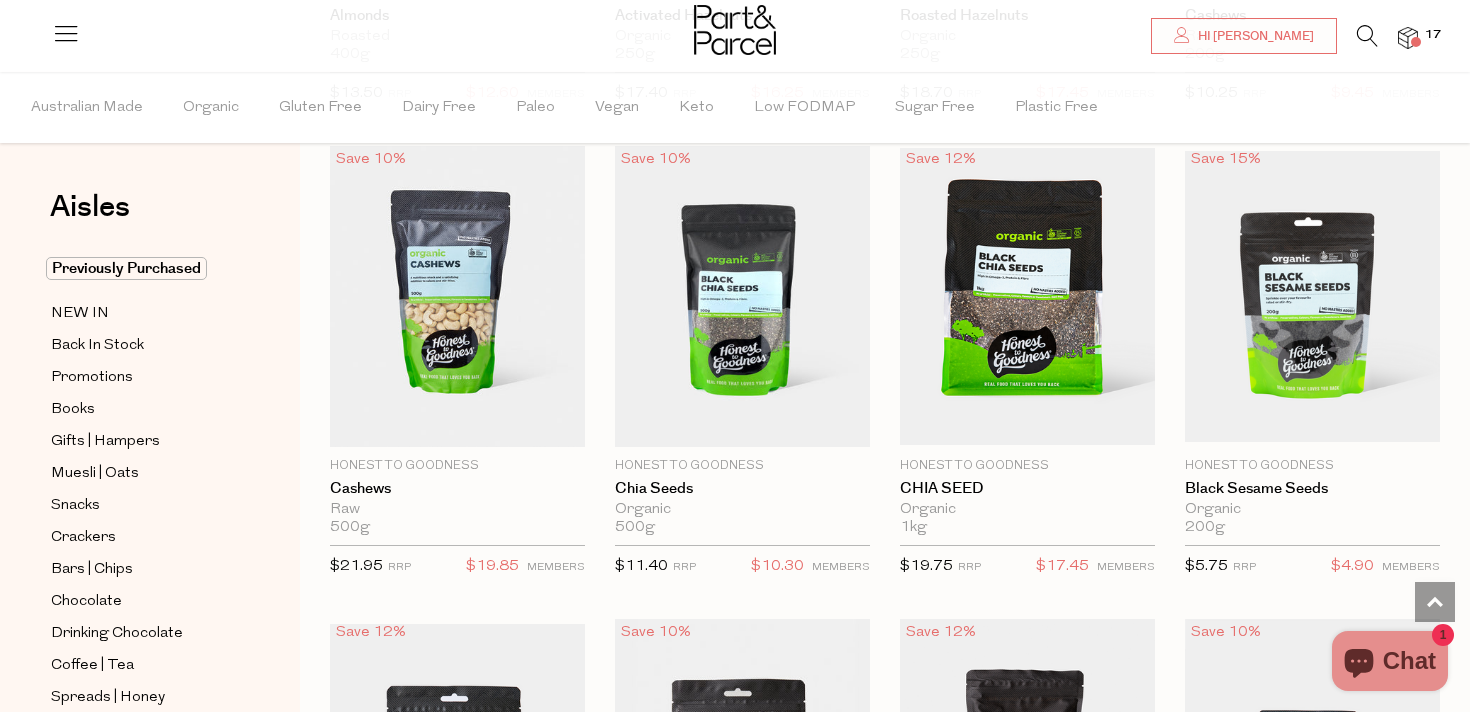scroll, scrollTop: 2954, scrollLeft: 0, axis: vertical 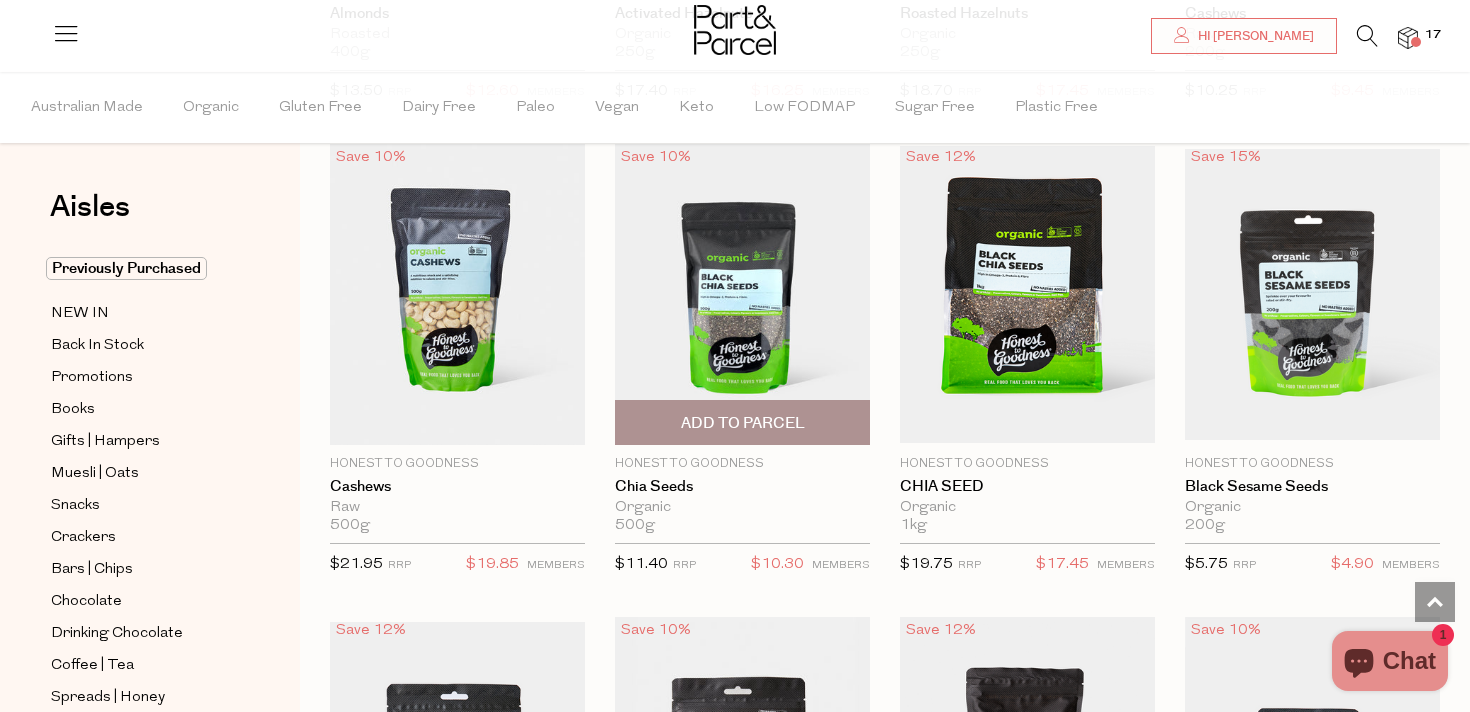 click on "Add To Parcel" at bounding box center [743, 423] 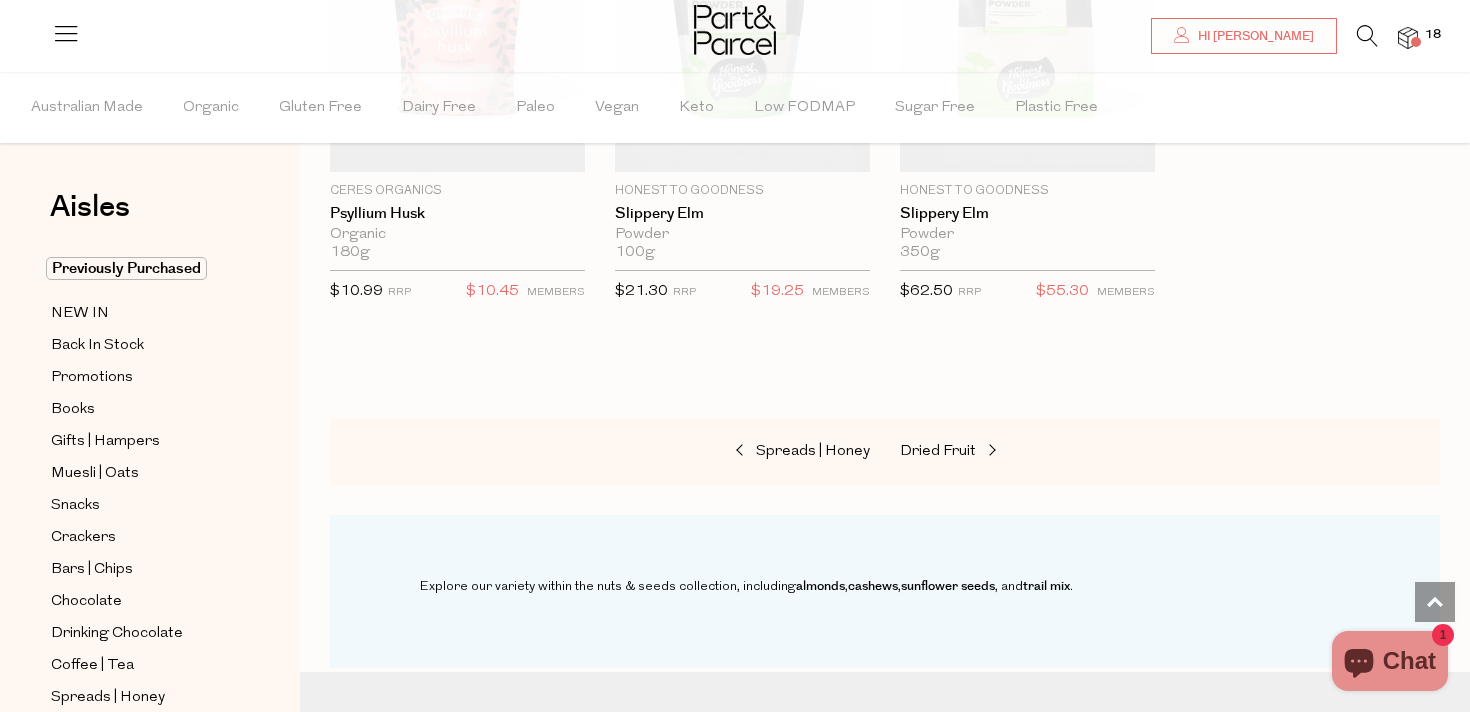 scroll, scrollTop: 5597, scrollLeft: 0, axis: vertical 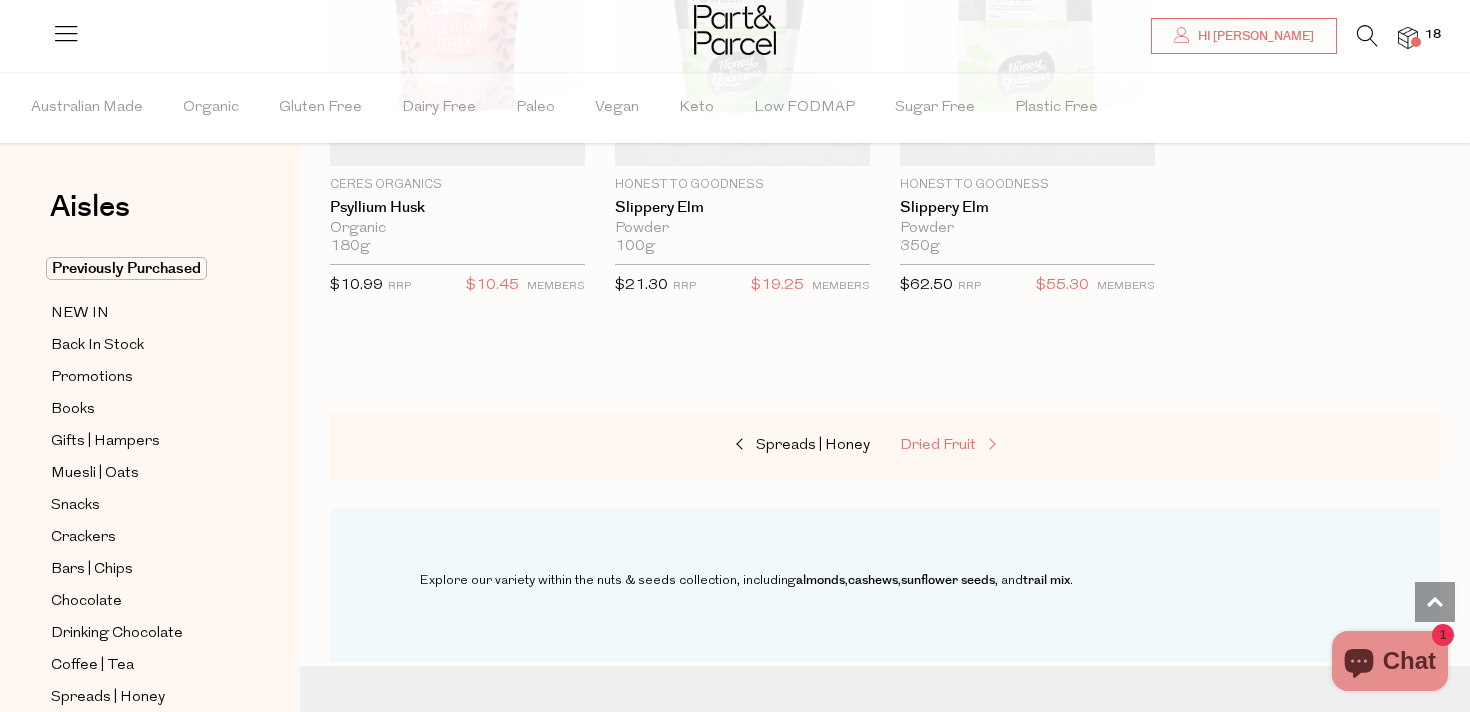 click on "Dried Fruit" at bounding box center [938, 445] 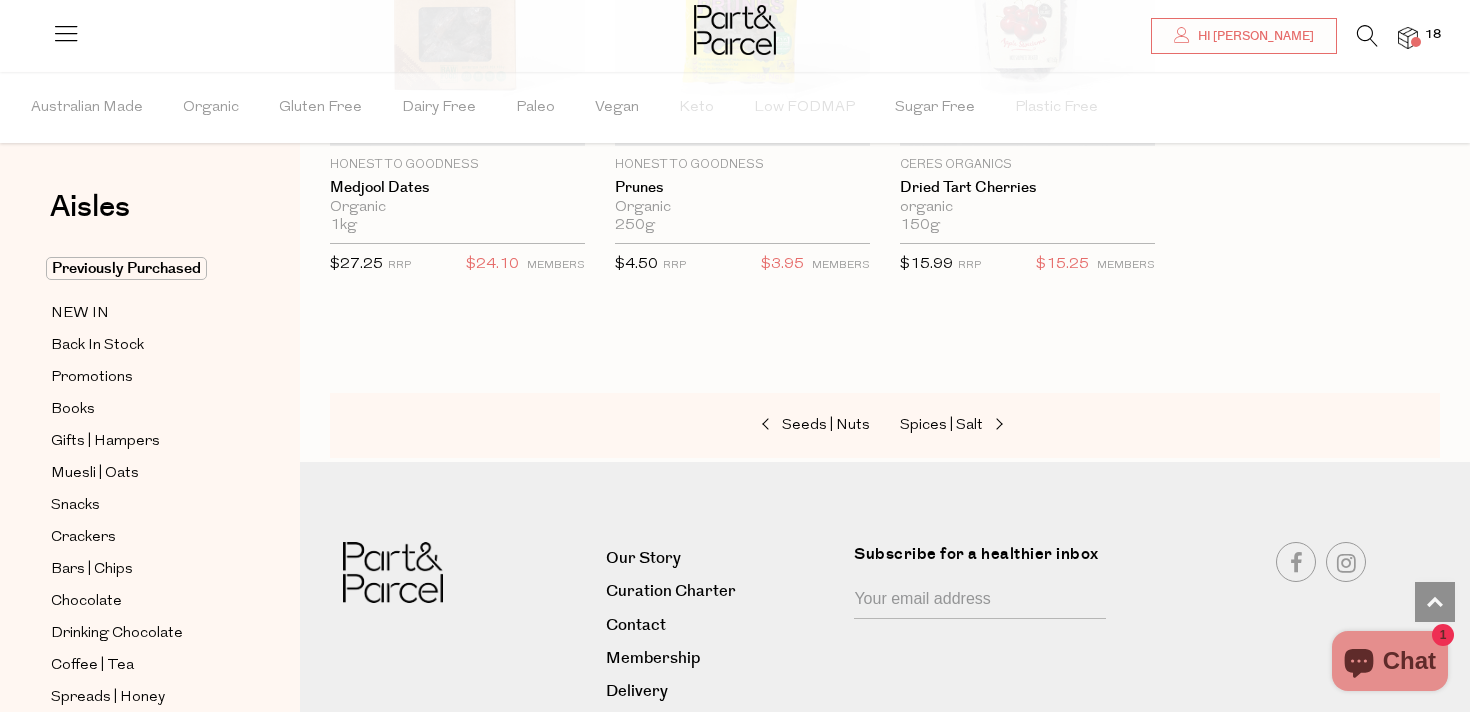 scroll, scrollTop: 1364, scrollLeft: 0, axis: vertical 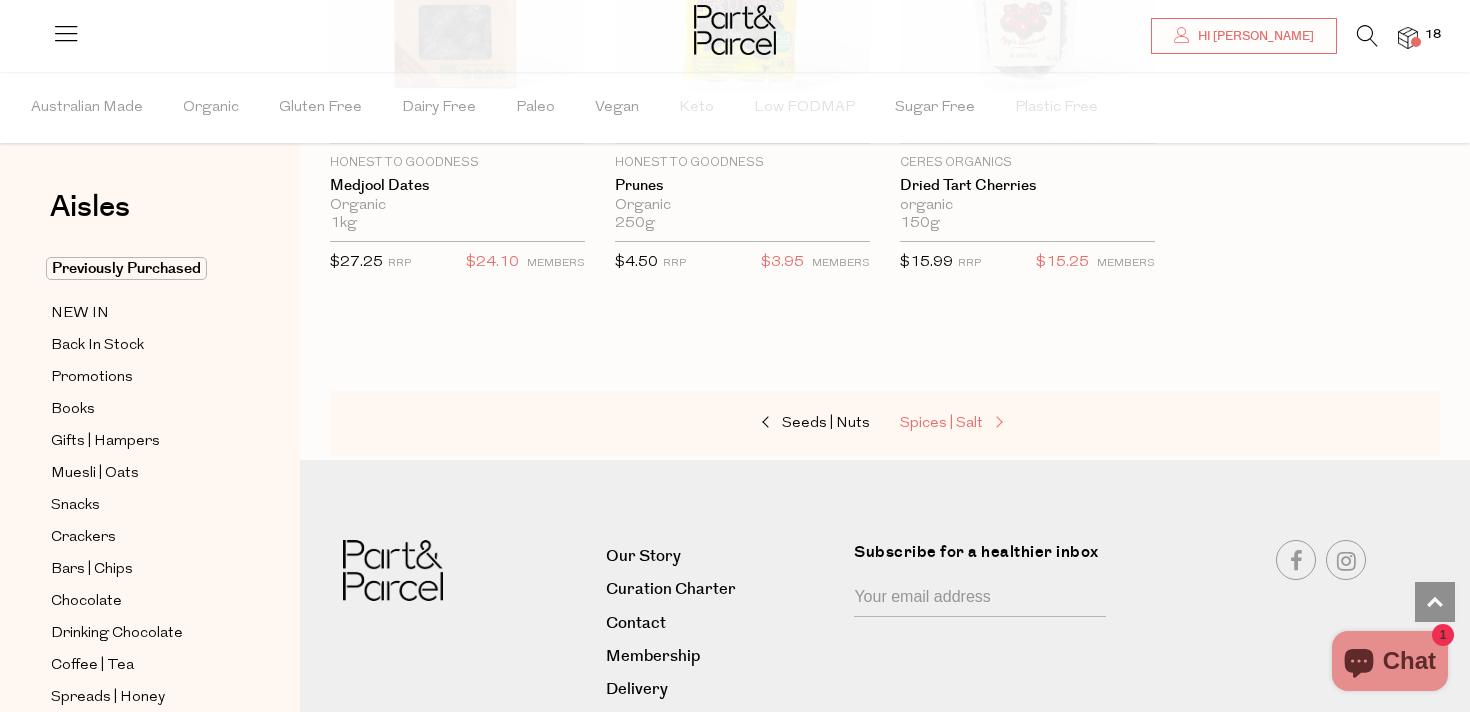 click on "Spices | Salt" at bounding box center [941, 423] 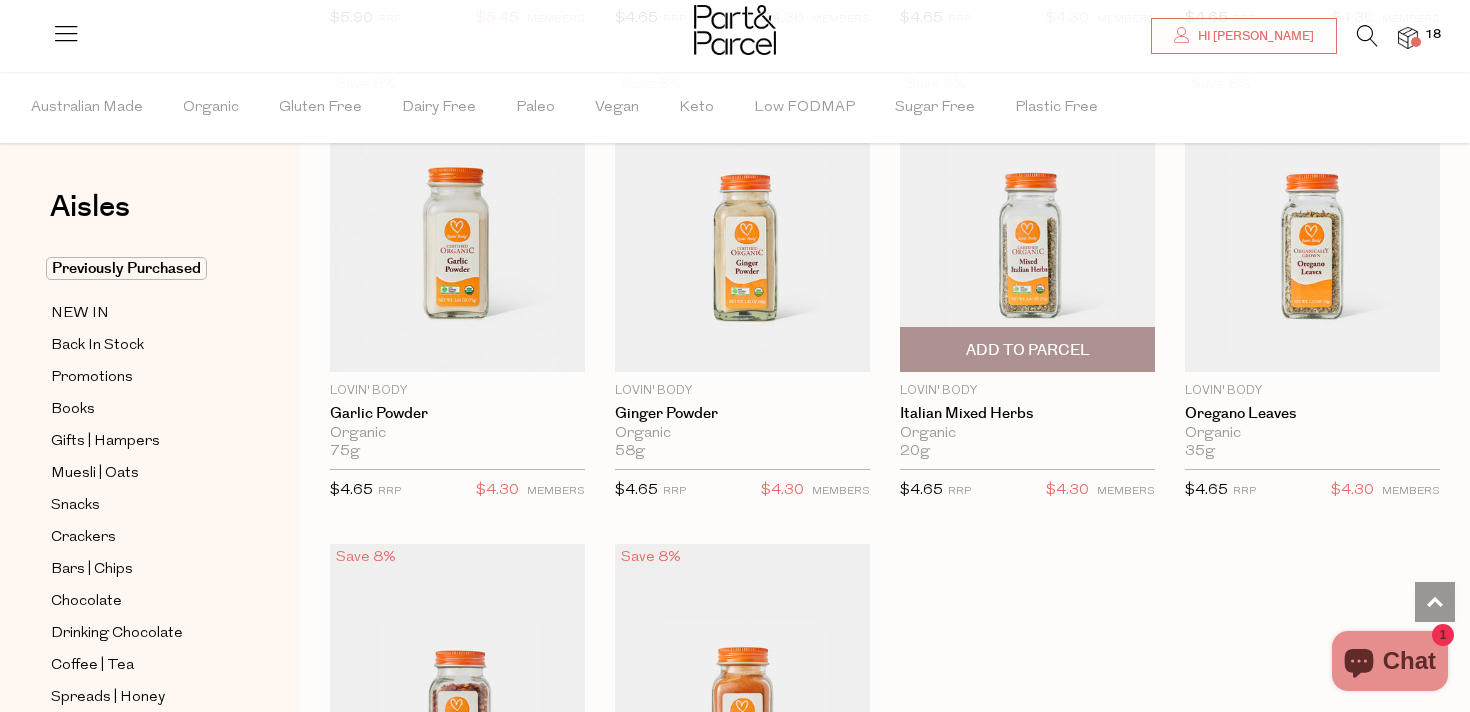 scroll, scrollTop: 5409, scrollLeft: 0, axis: vertical 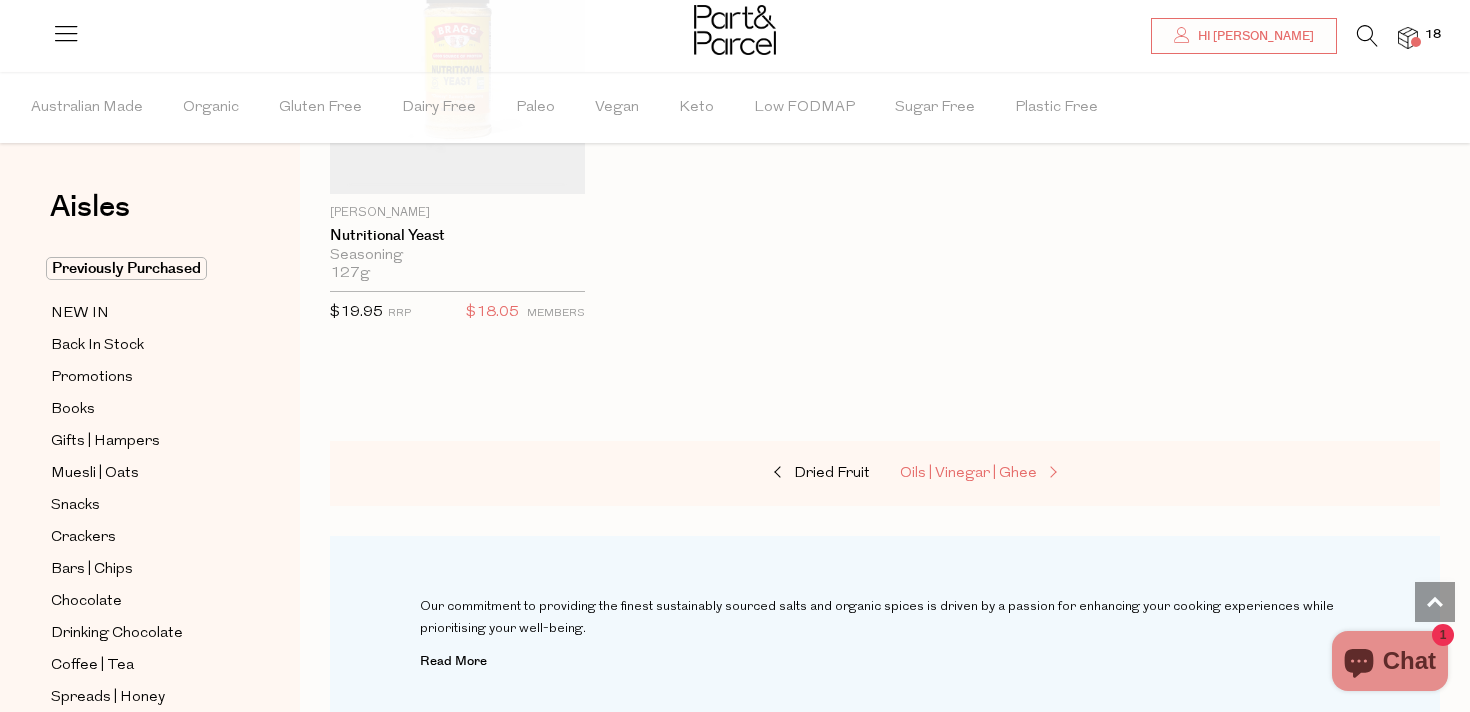 click on "Oils | Vinegar | Ghee" at bounding box center (1000, 474) 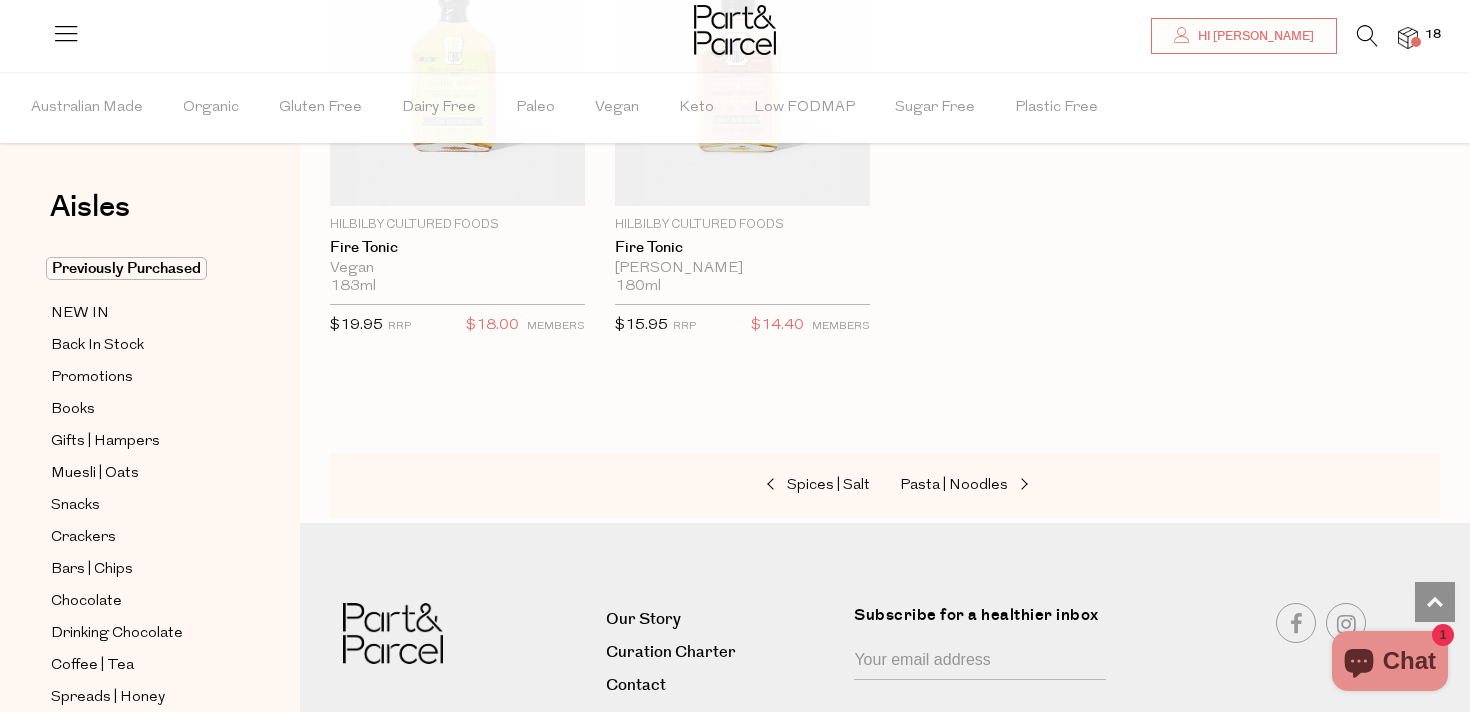 scroll, scrollTop: 5728, scrollLeft: 0, axis: vertical 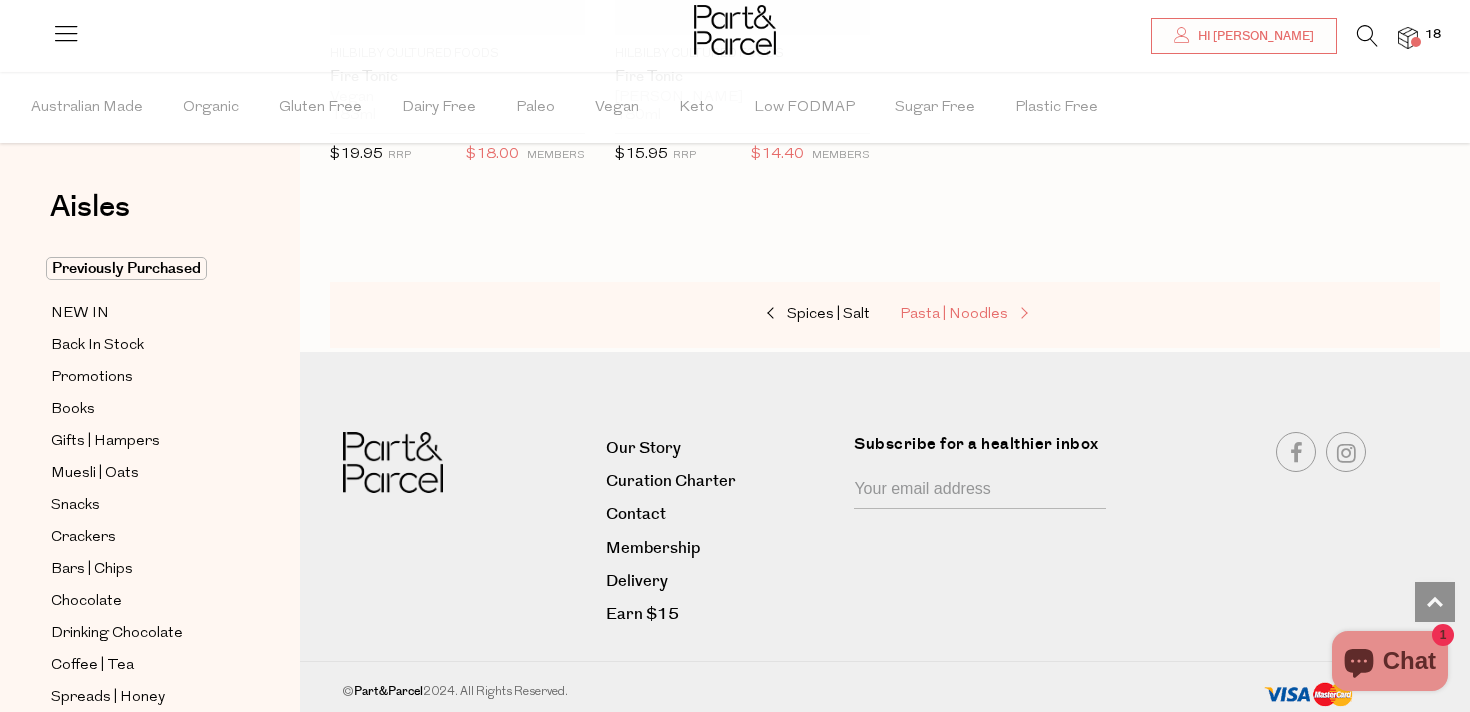 click on "Pasta | Noodles" at bounding box center [1000, 315] 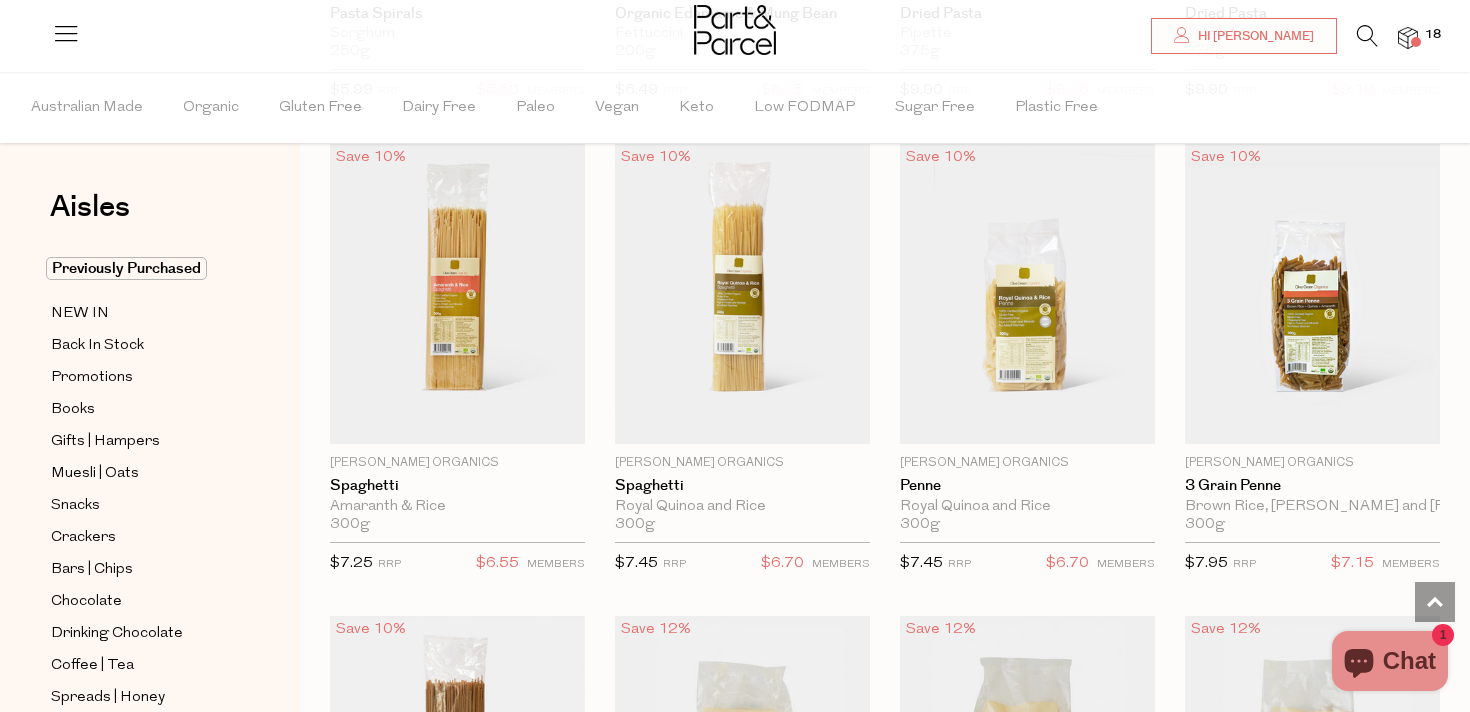 scroll, scrollTop: 1543, scrollLeft: 0, axis: vertical 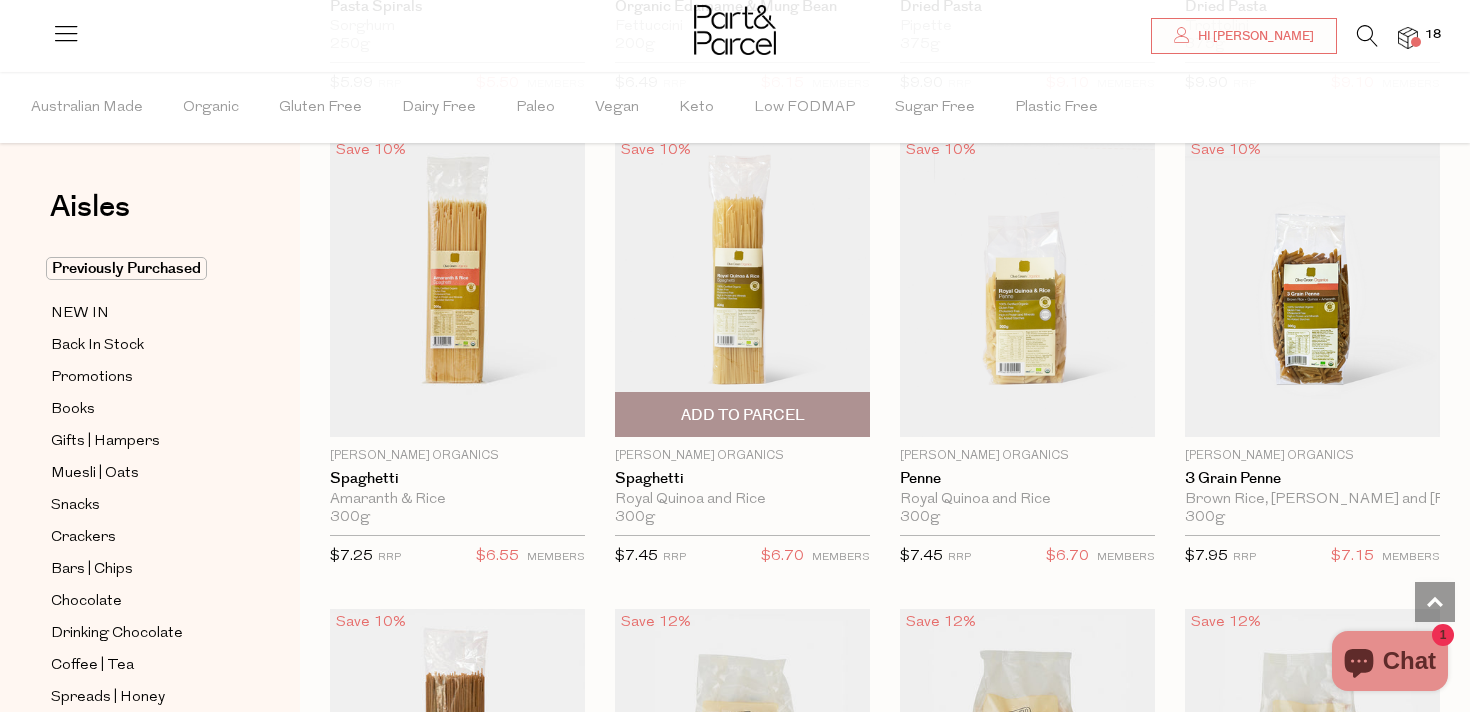 click on "Add To Parcel" at bounding box center (743, 415) 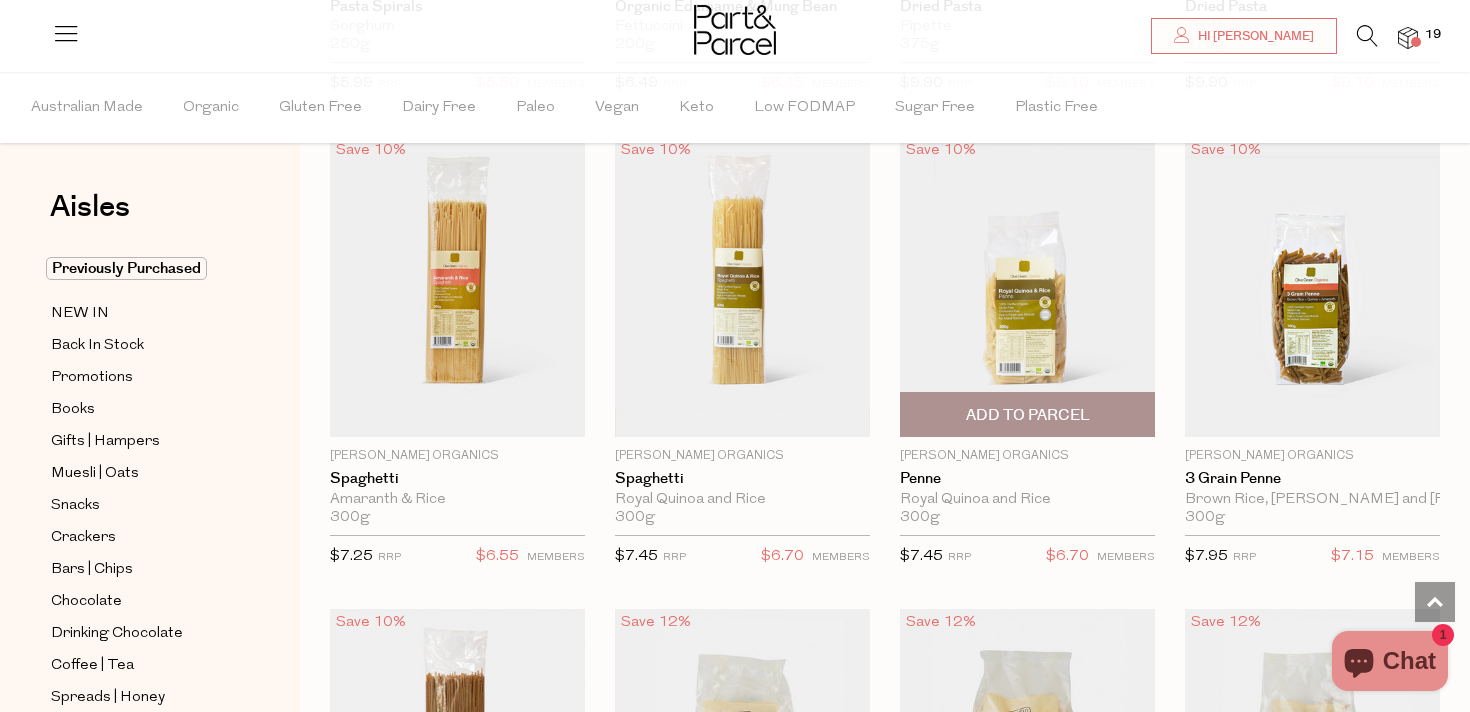 click on "Add To Parcel" at bounding box center (1027, 414) 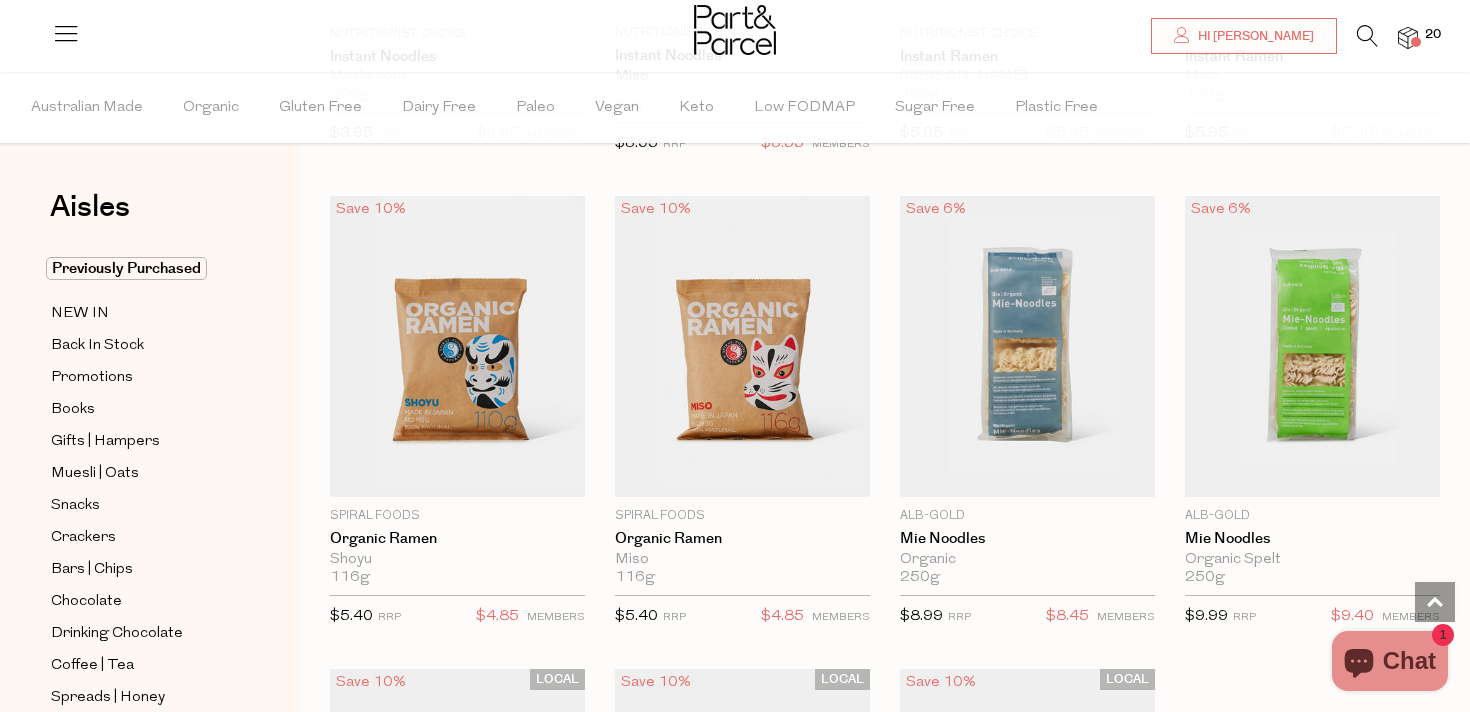 scroll, scrollTop: 5747, scrollLeft: 0, axis: vertical 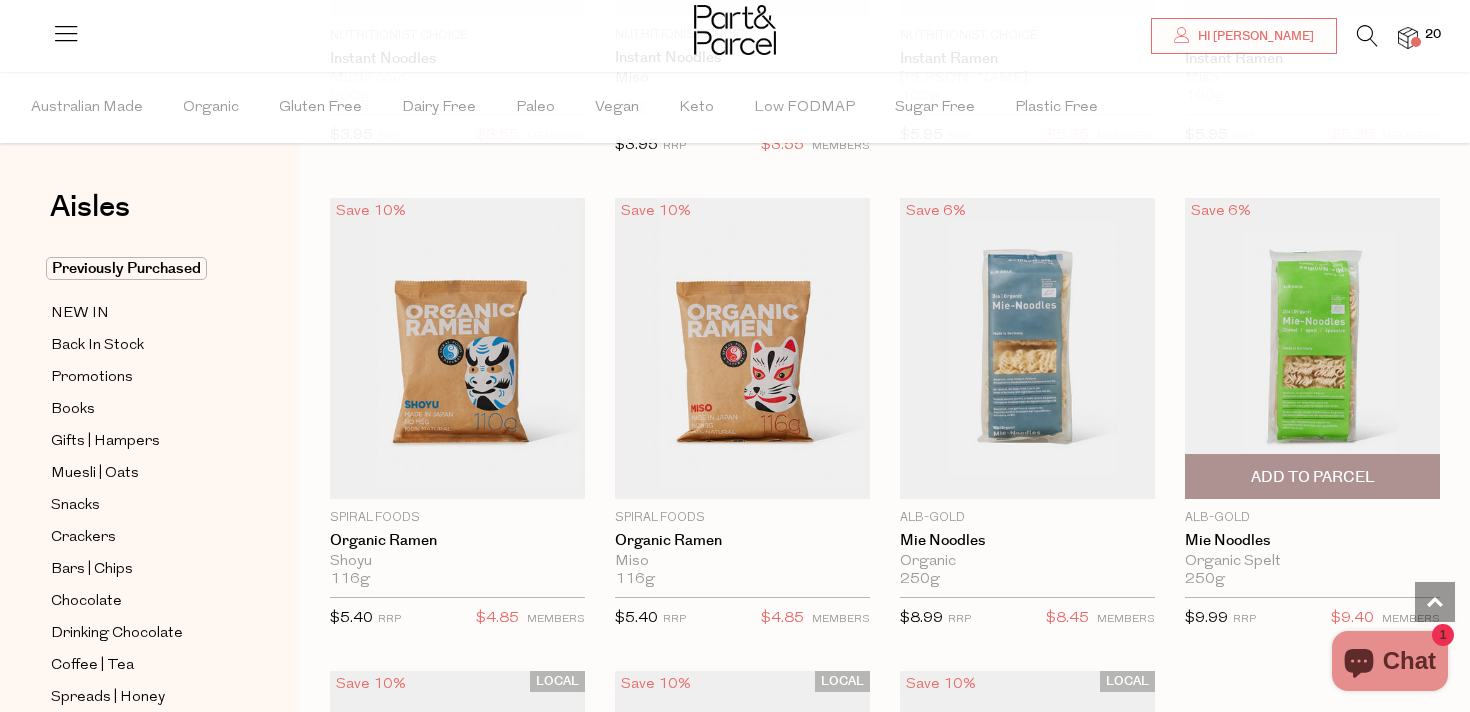 click on "Add To Parcel" at bounding box center [1313, 477] 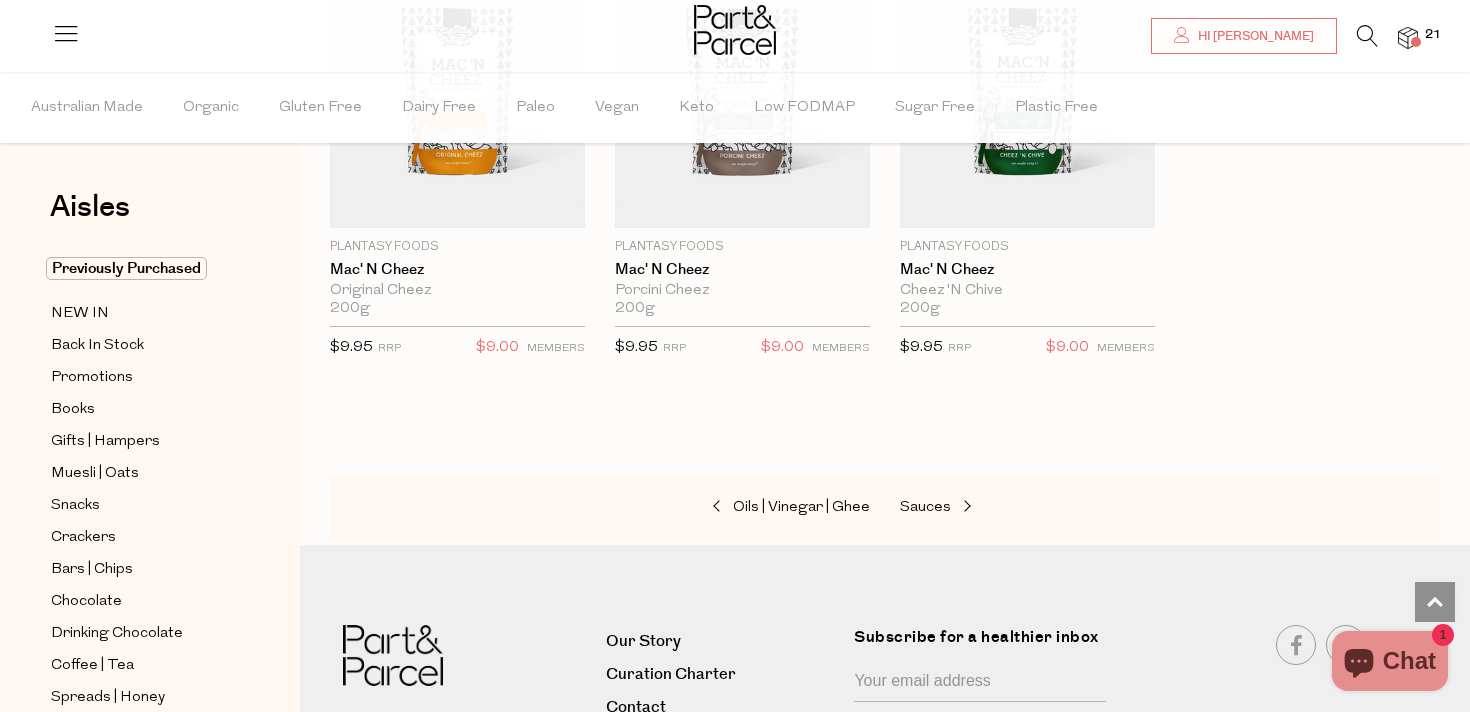 scroll, scrollTop: 6493, scrollLeft: 0, axis: vertical 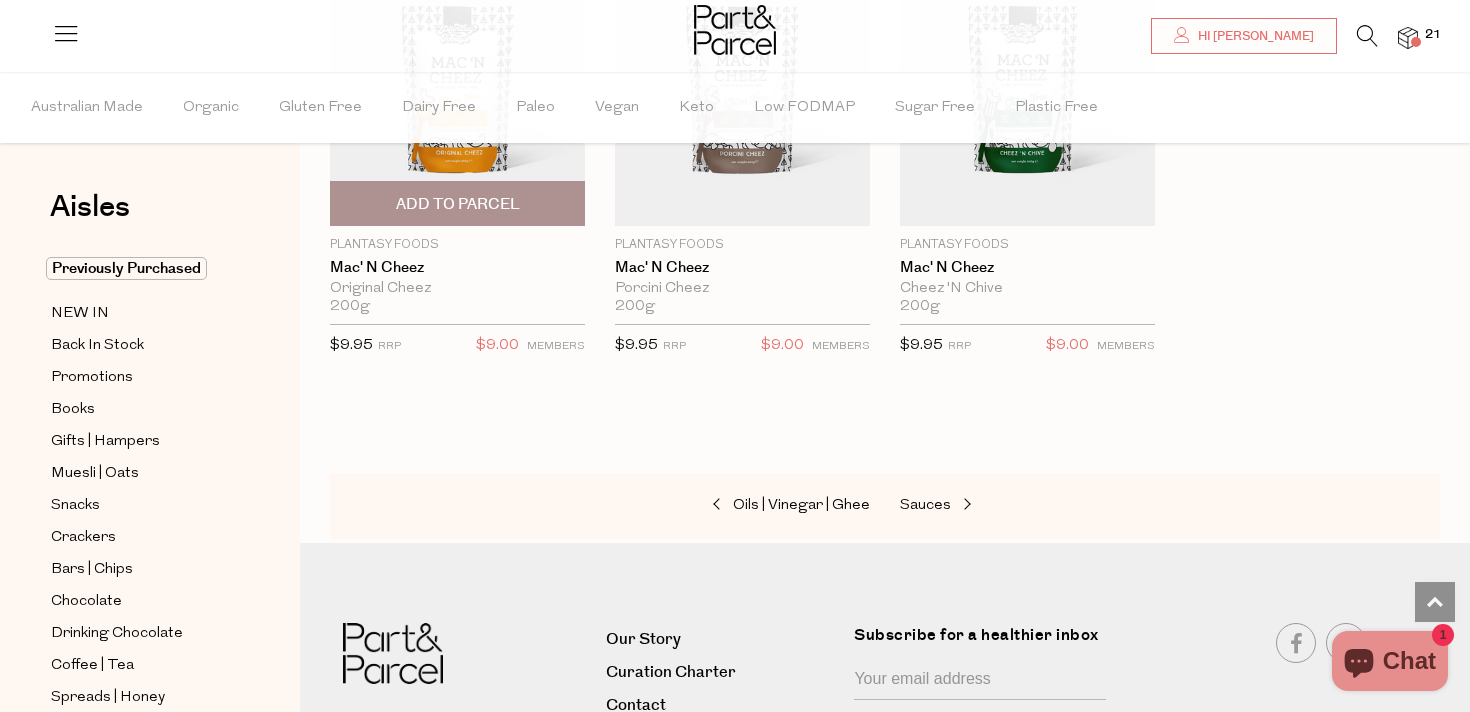 click on "Add To Parcel" at bounding box center [458, 204] 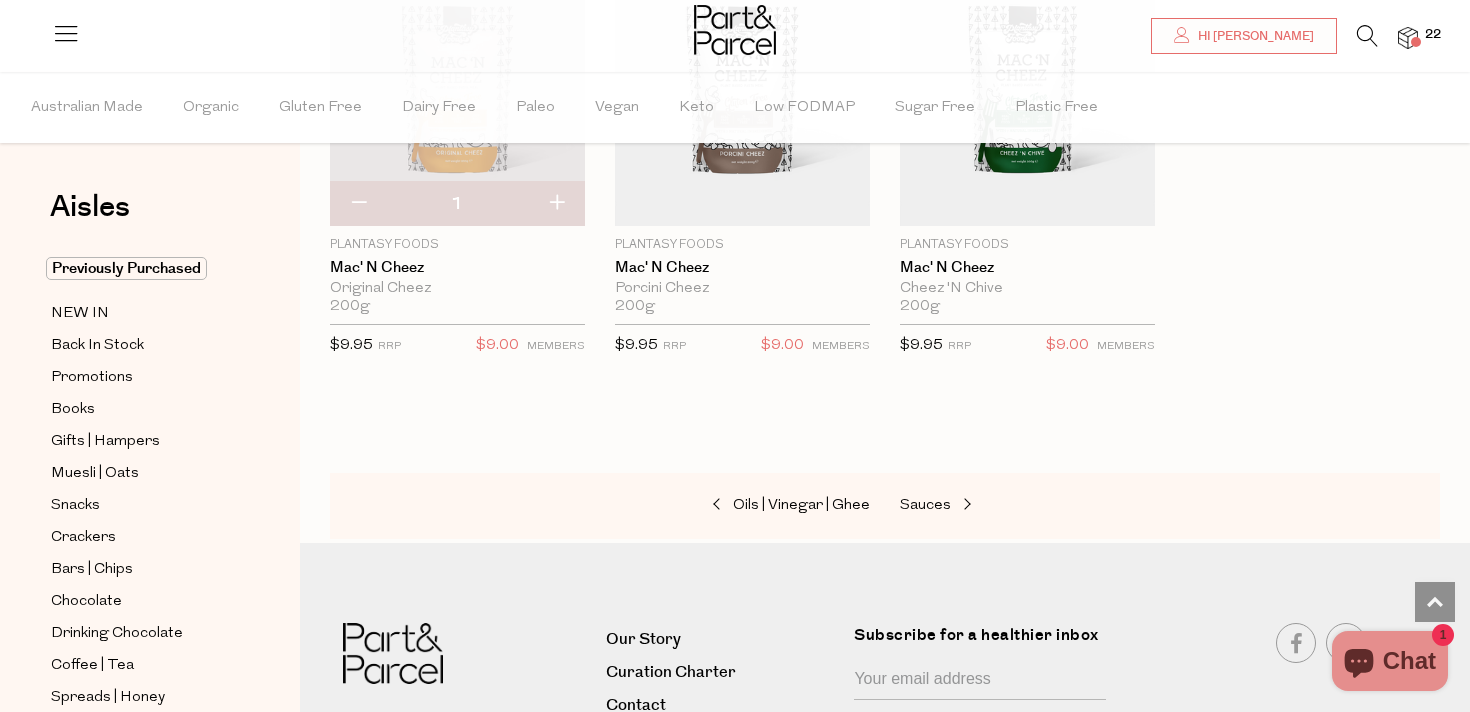 click at bounding box center (556, 204) 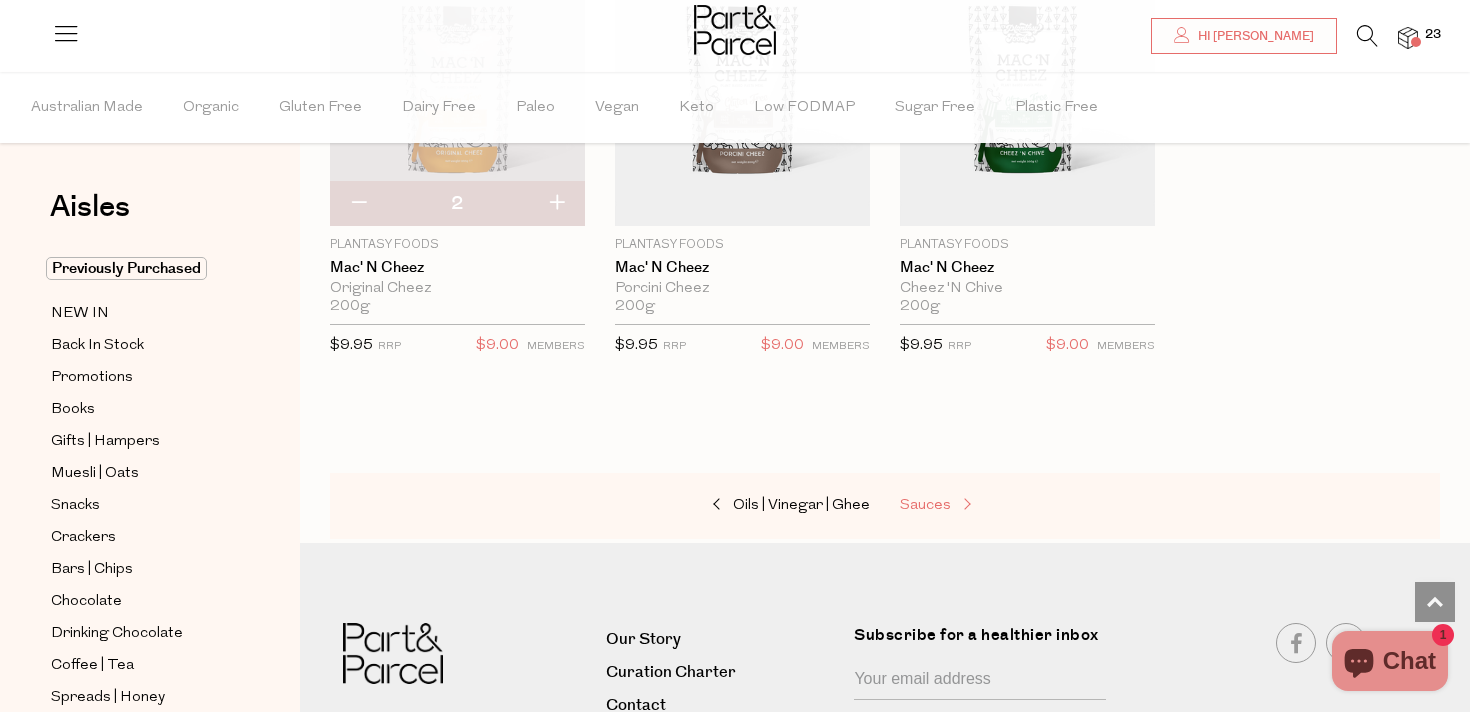 click on "Sauces" at bounding box center (1000, 506) 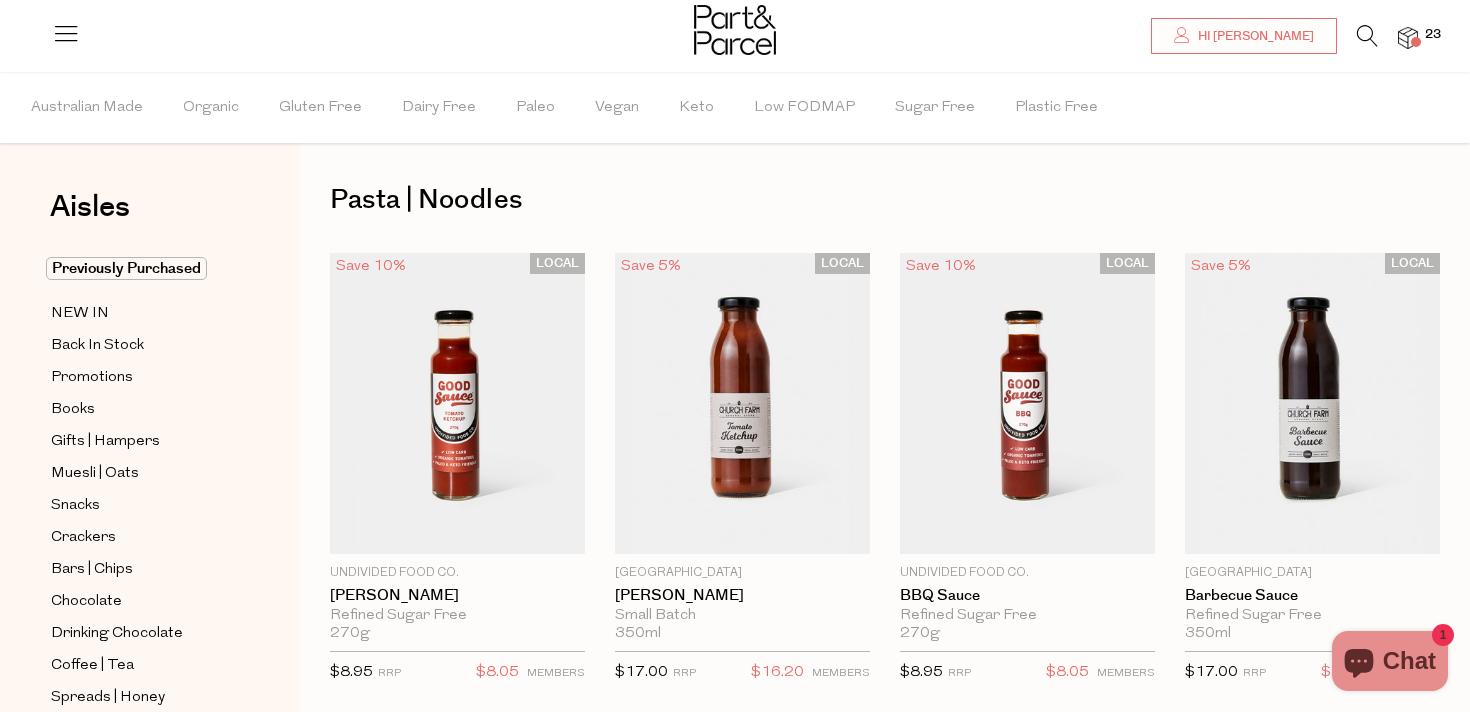 scroll, scrollTop: 0, scrollLeft: 0, axis: both 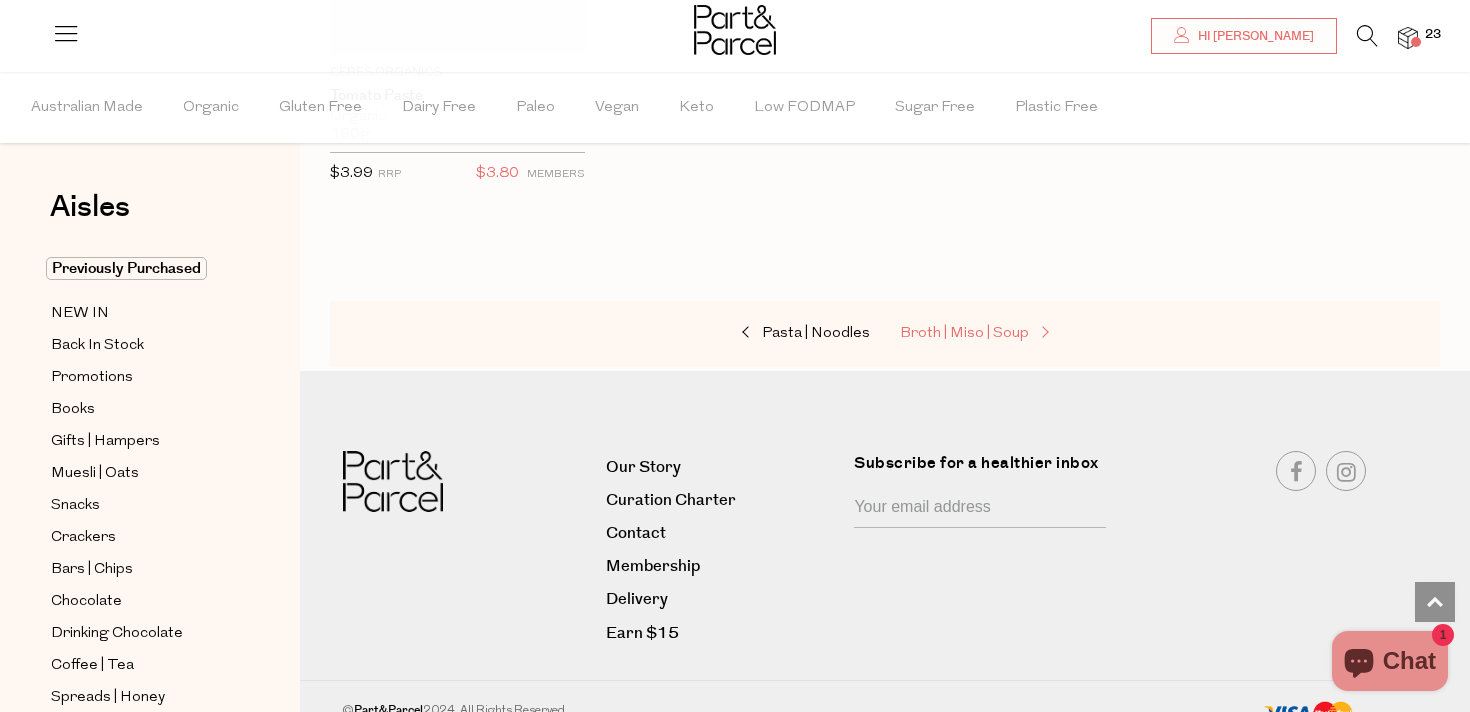 click on "Broth | Miso | Soup" at bounding box center (964, 333) 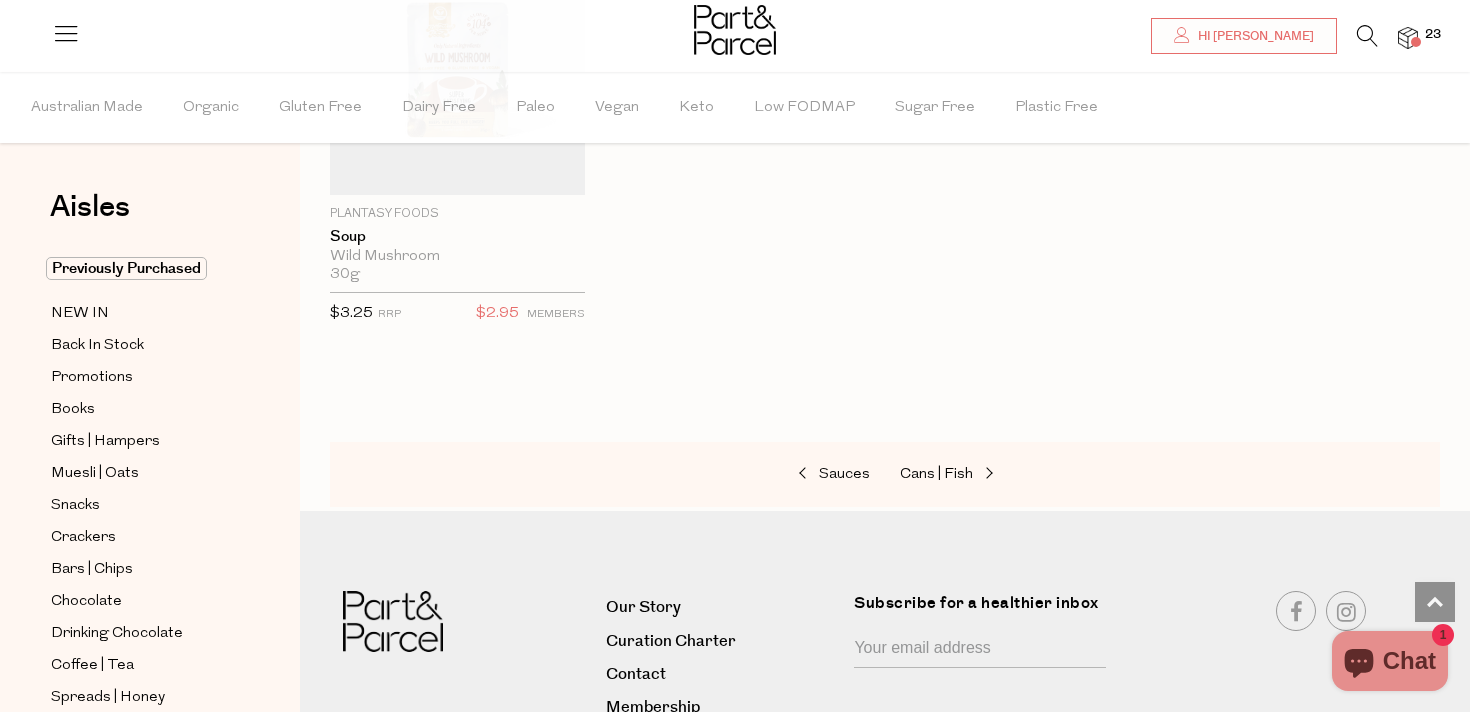 scroll, scrollTop: 4155, scrollLeft: 0, axis: vertical 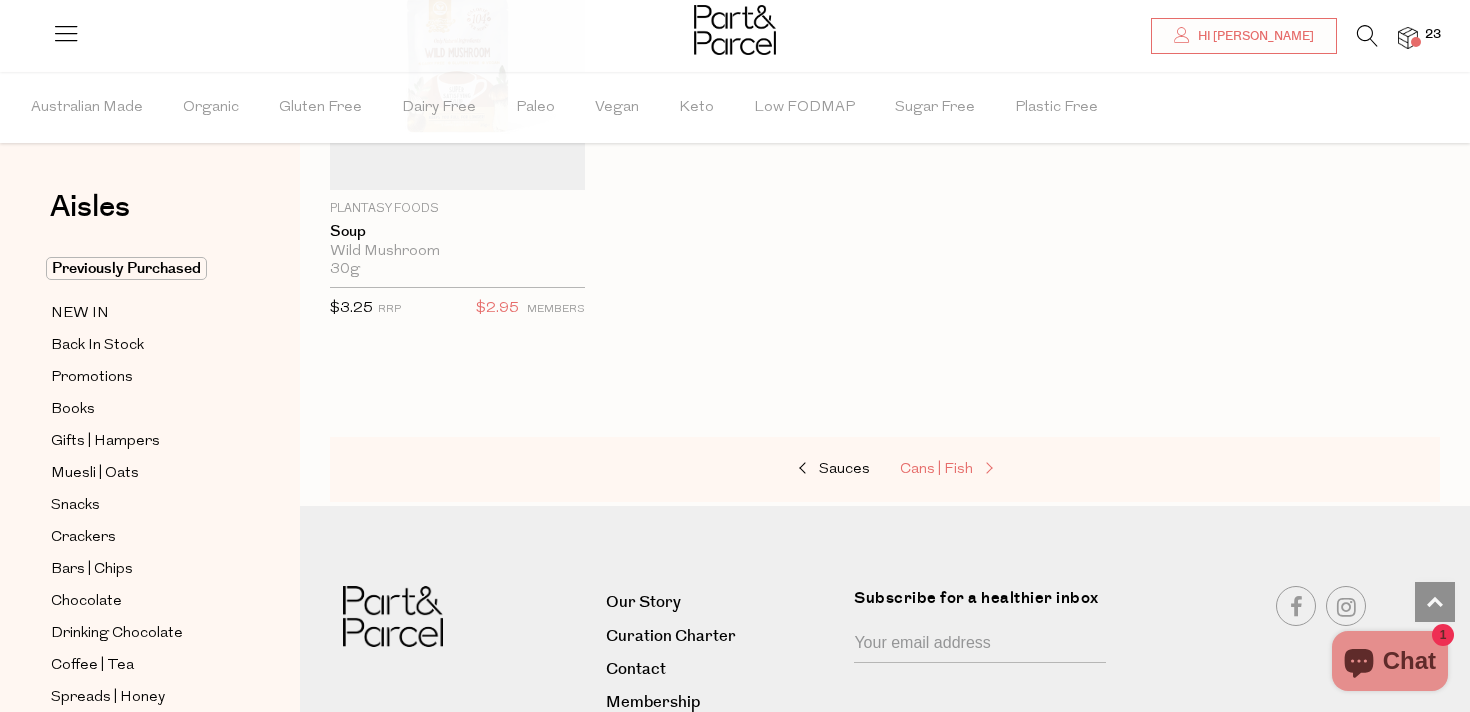 click on "Cans | Fish" at bounding box center [1000, 470] 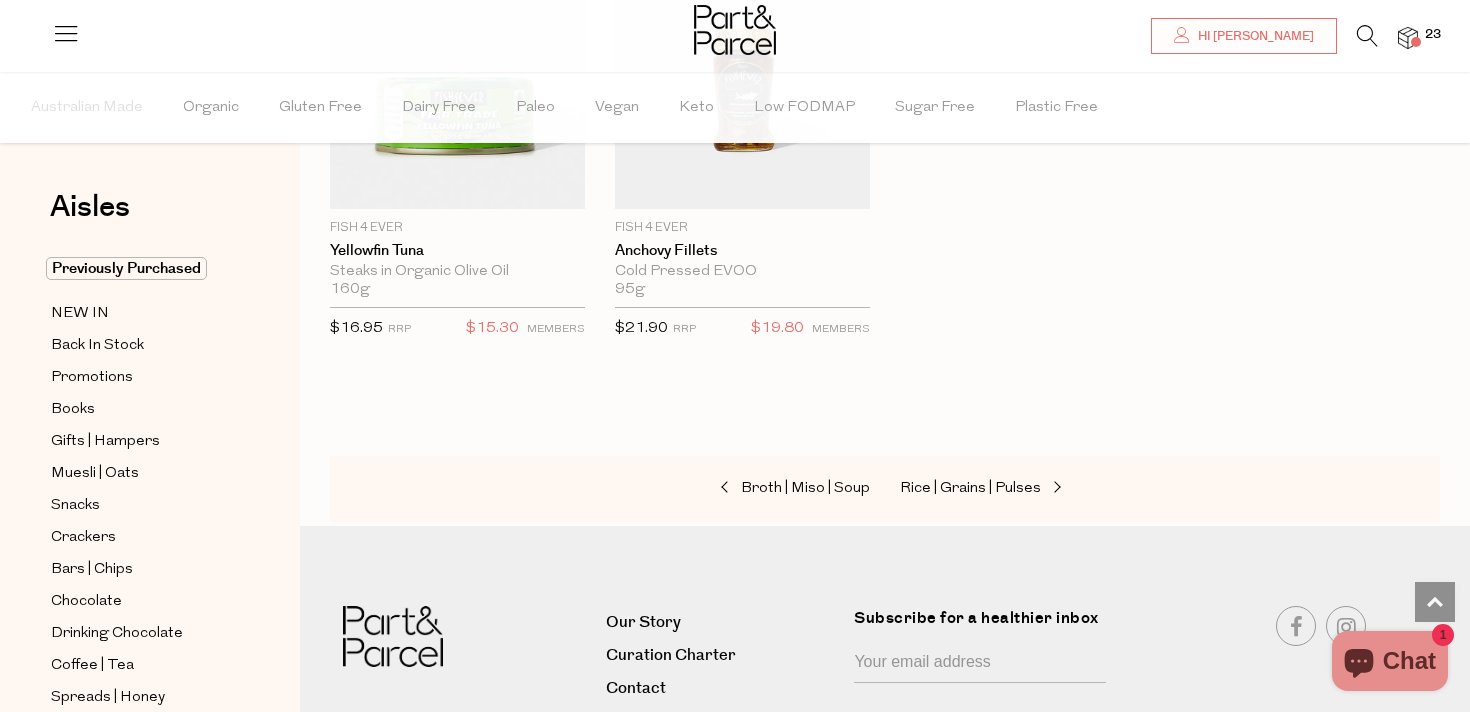 scroll, scrollTop: 3196, scrollLeft: 0, axis: vertical 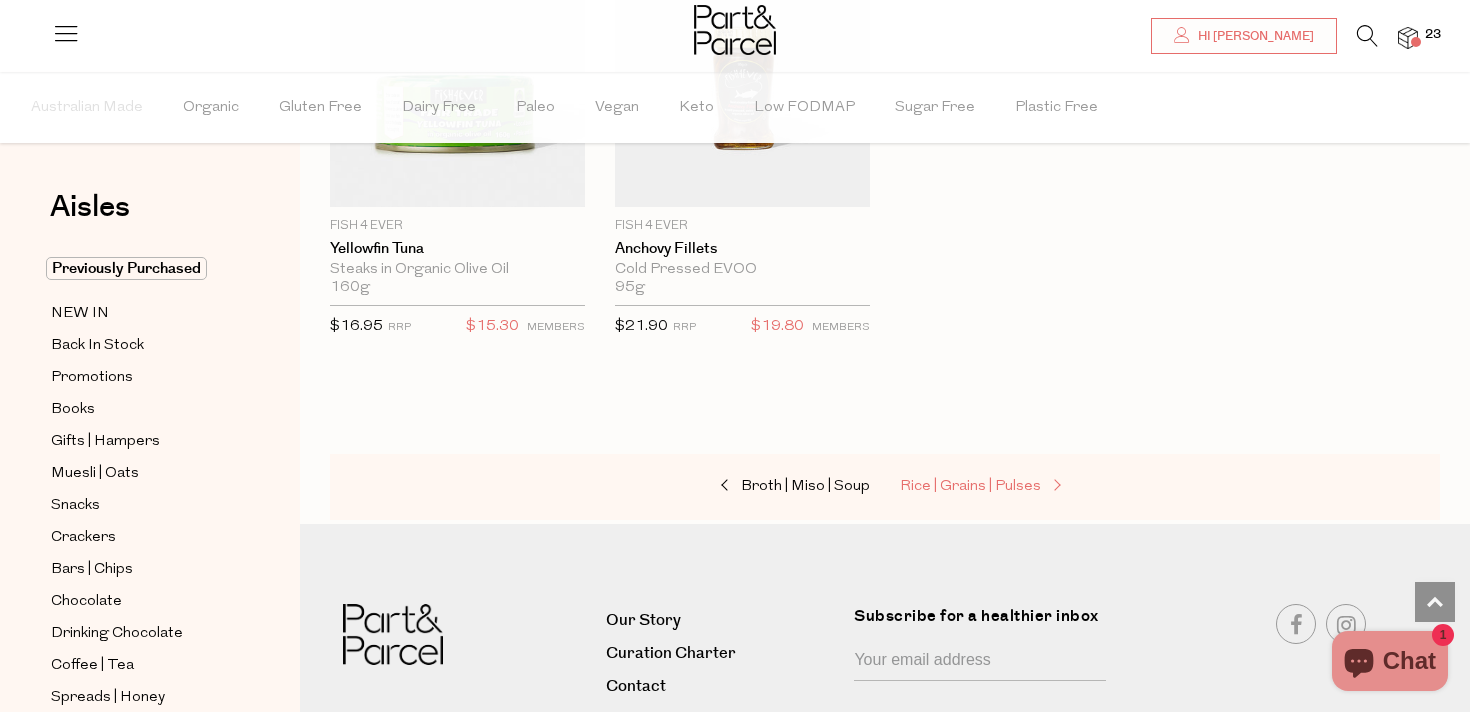 click on "Rice | Grains | Pulses" at bounding box center (970, 486) 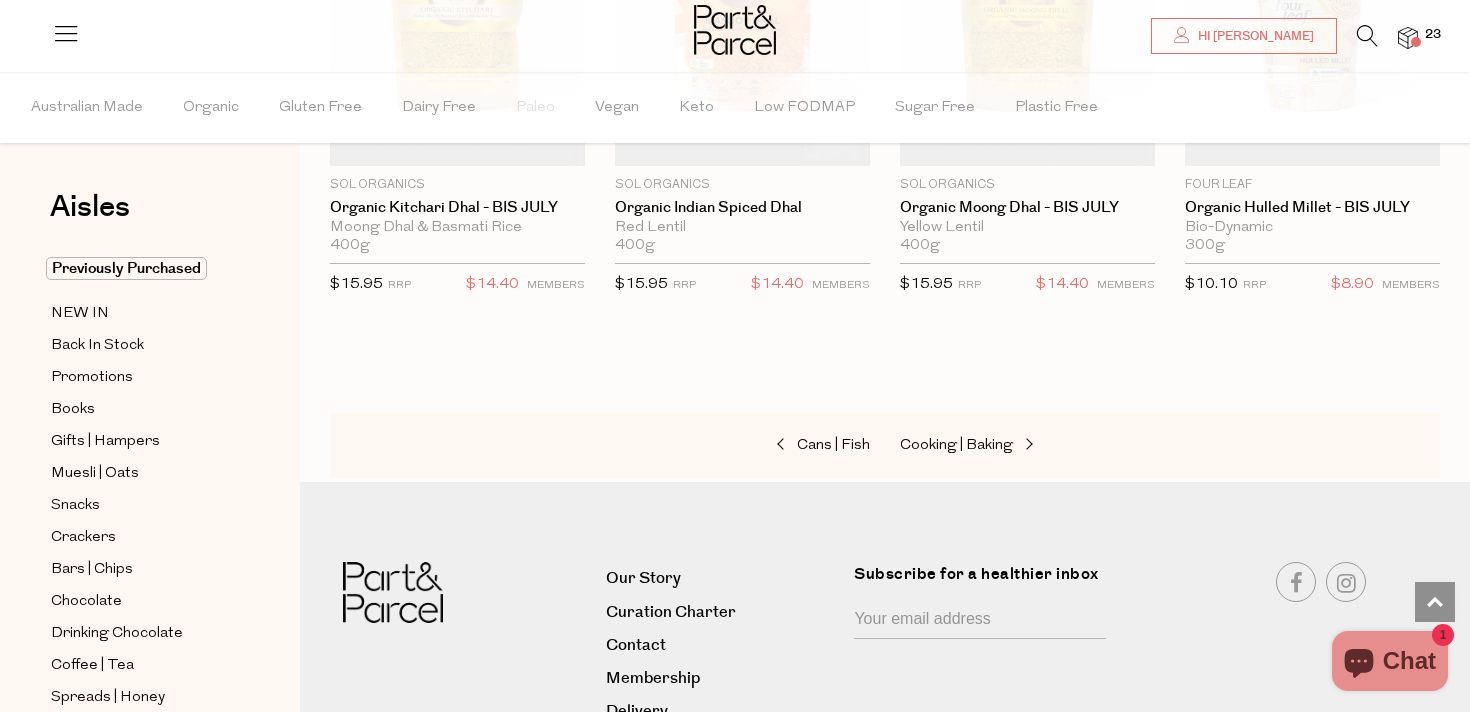 scroll, scrollTop: 4783, scrollLeft: 0, axis: vertical 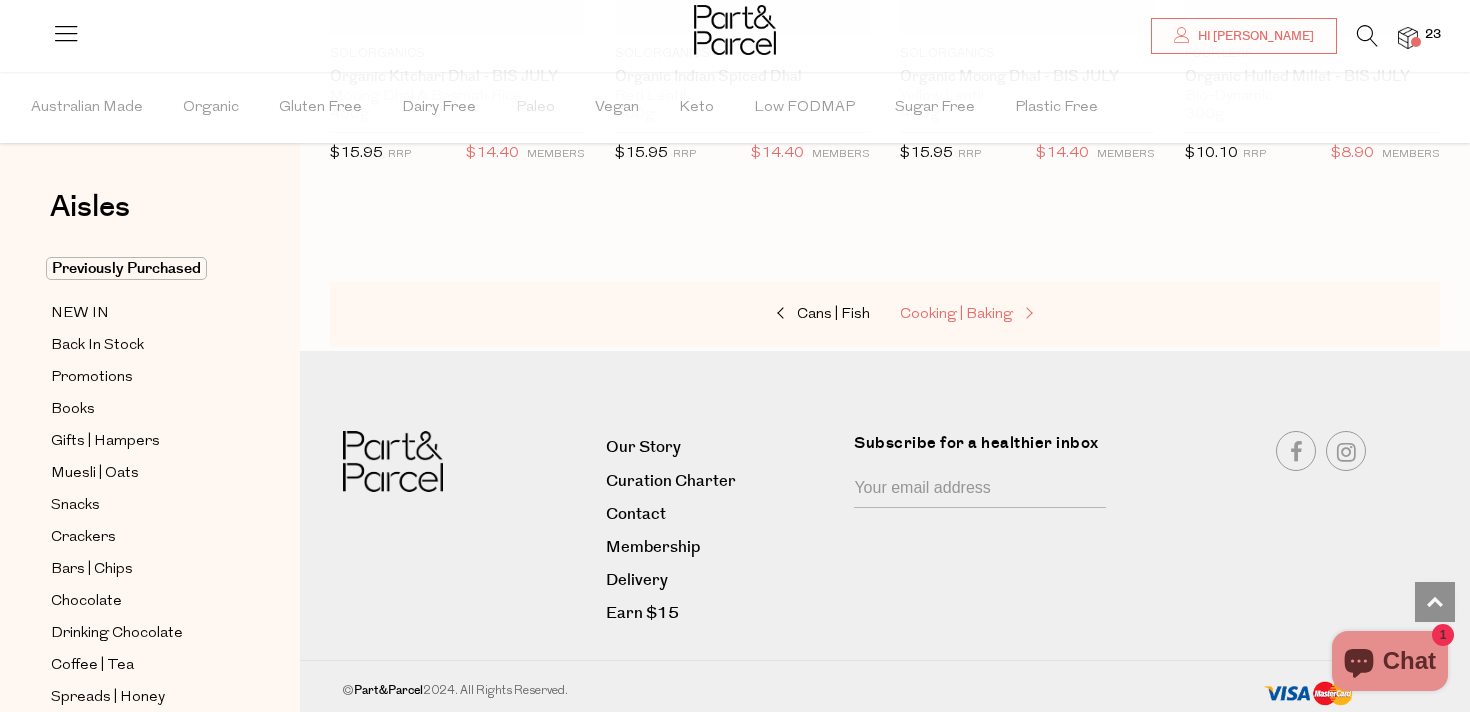 click on "Cooking | Baking" at bounding box center (956, 314) 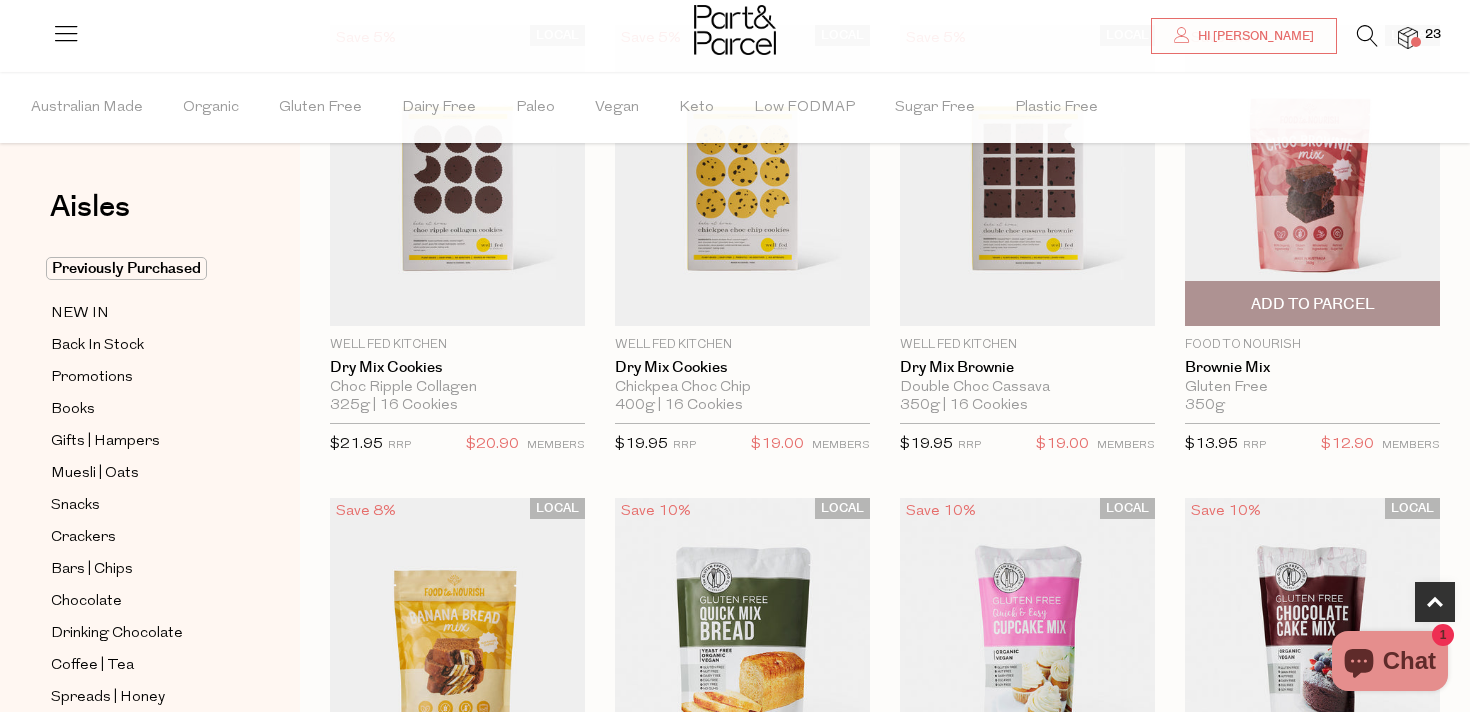 scroll, scrollTop: 710, scrollLeft: 0, axis: vertical 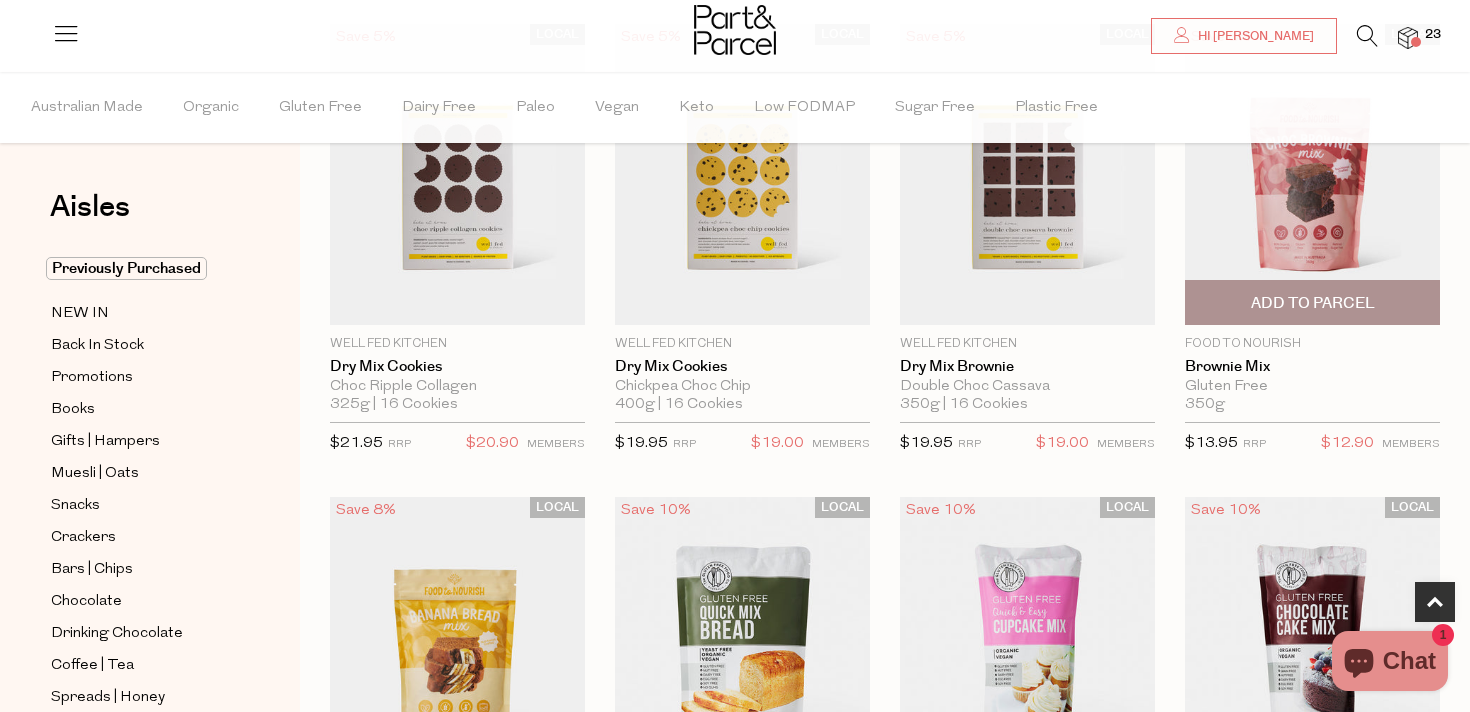 click on "Add To Parcel" at bounding box center [1313, 303] 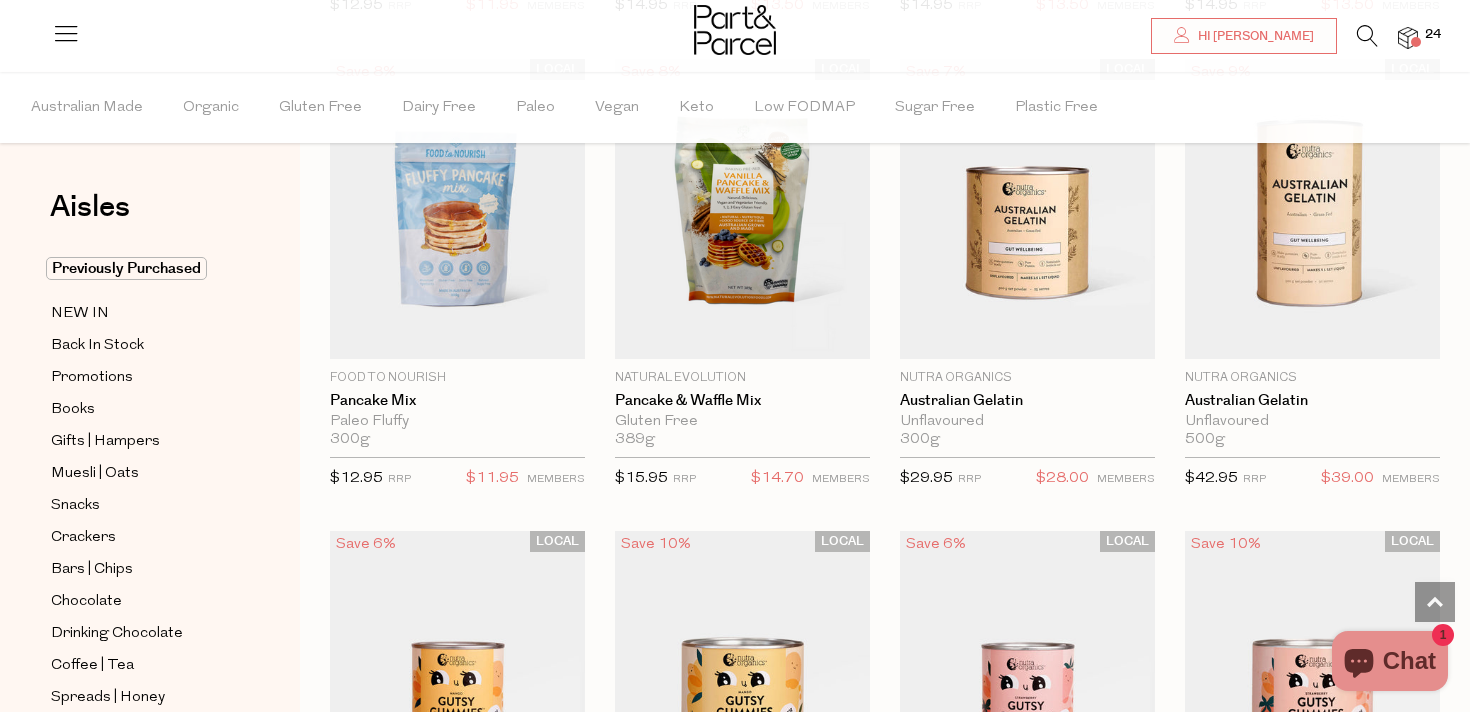 scroll, scrollTop: 1620, scrollLeft: 0, axis: vertical 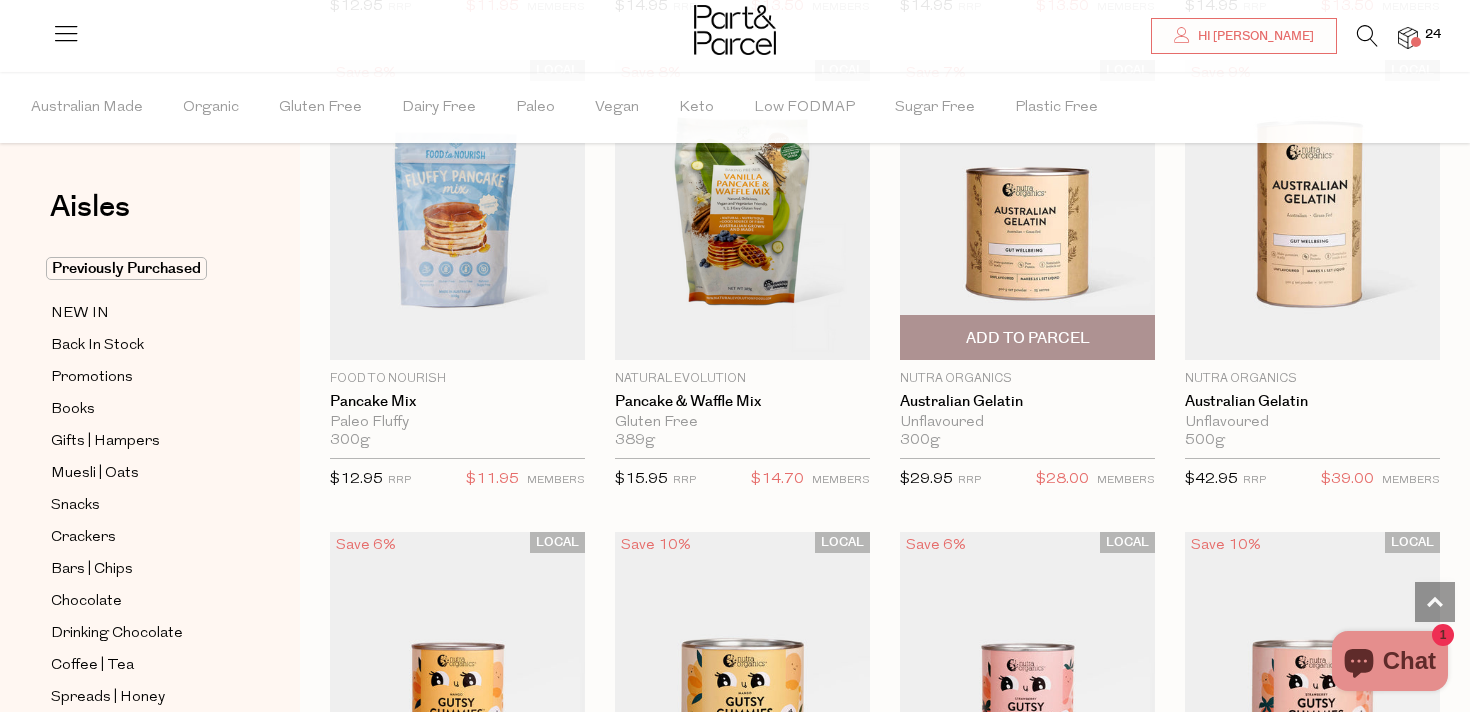 click on "Add To Parcel" at bounding box center [1028, 338] 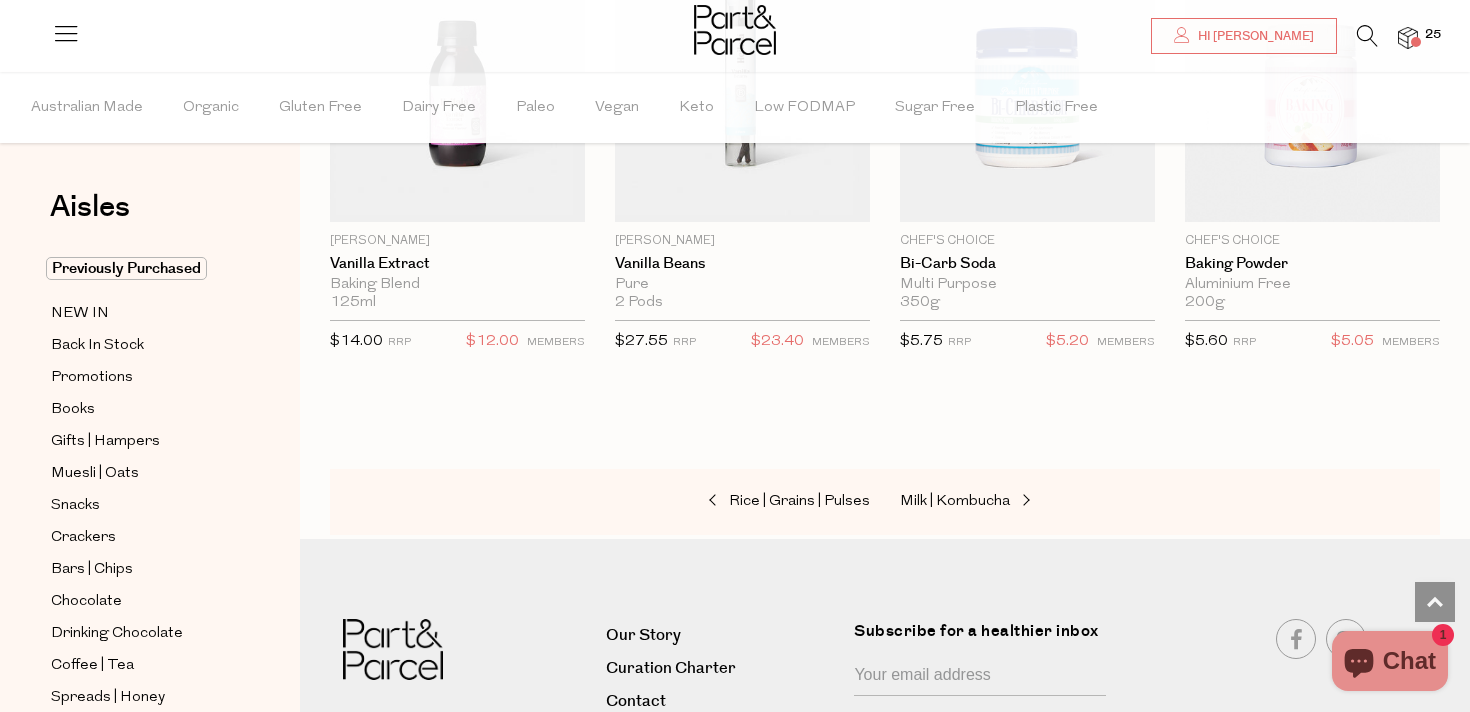 scroll, scrollTop: 8860, scrollLeft: 0, axis: vertical 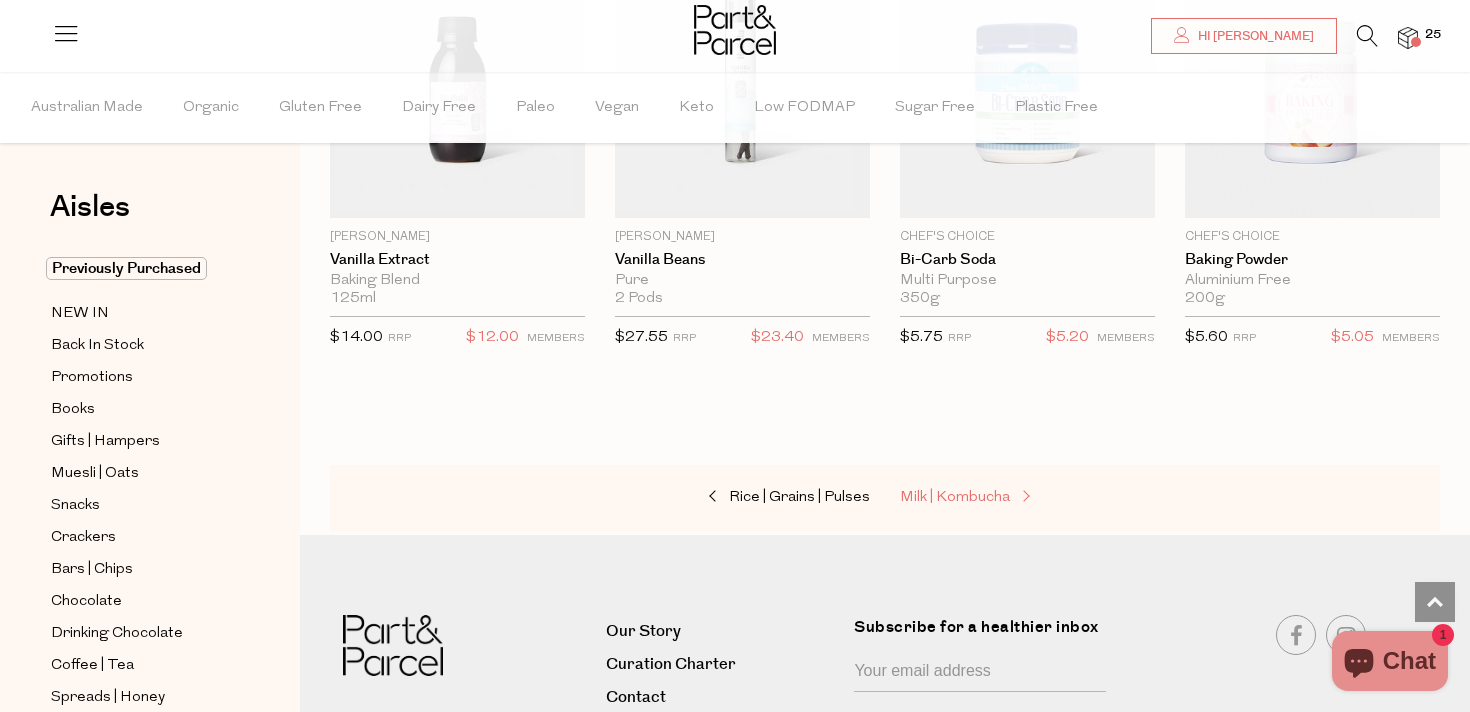 click on "Milk | Kombucha" at bounding box center [1000, 498] 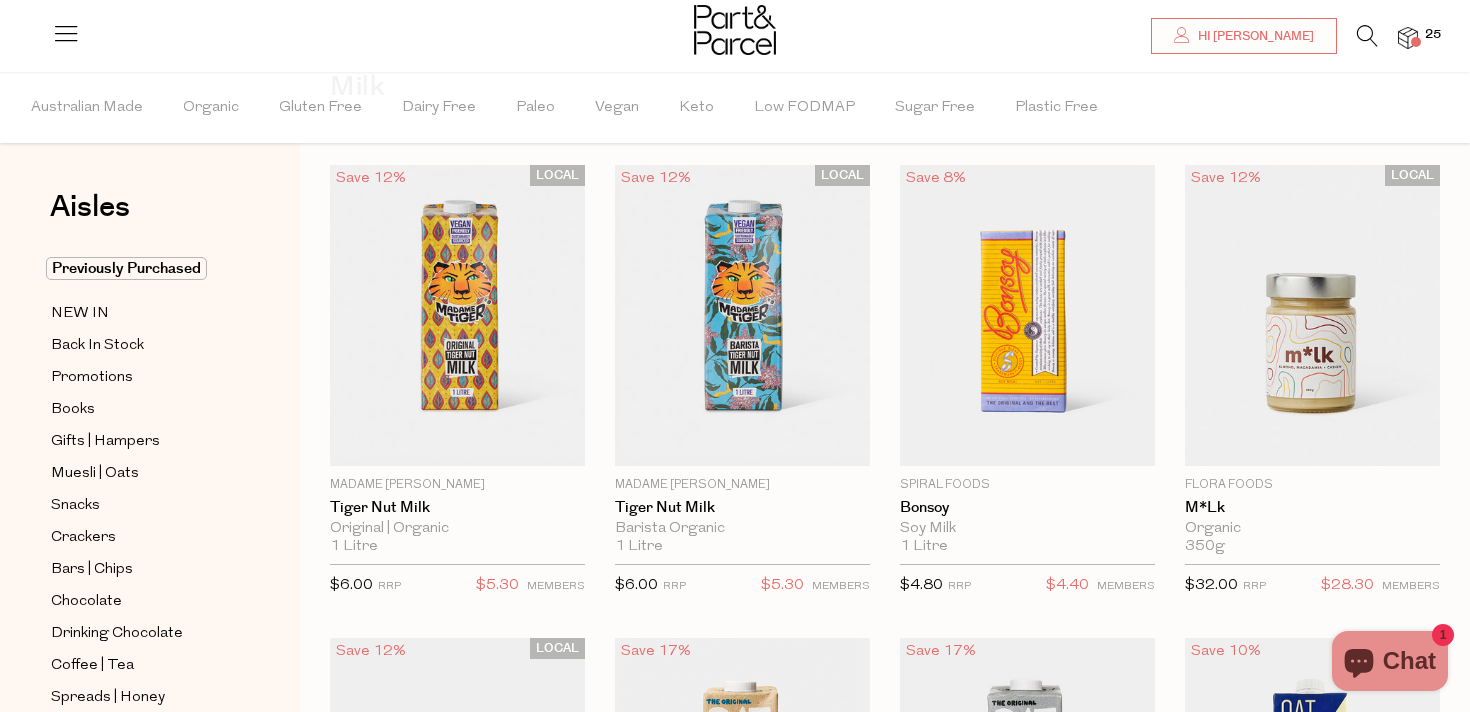 scroll, scrollTop: 122, scrollLeft: 0, axis: vertical 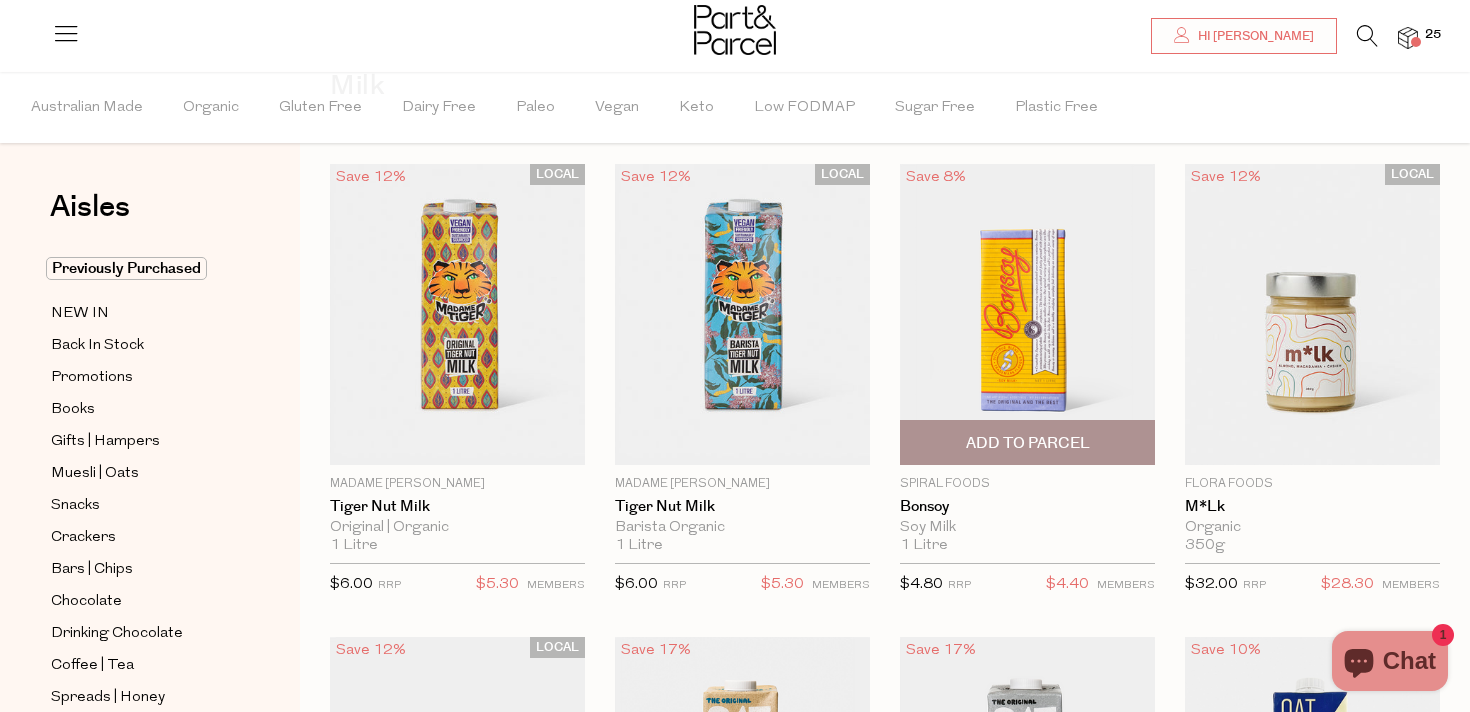 click on "Add To Parcel" at bounding box center (1028, 443) 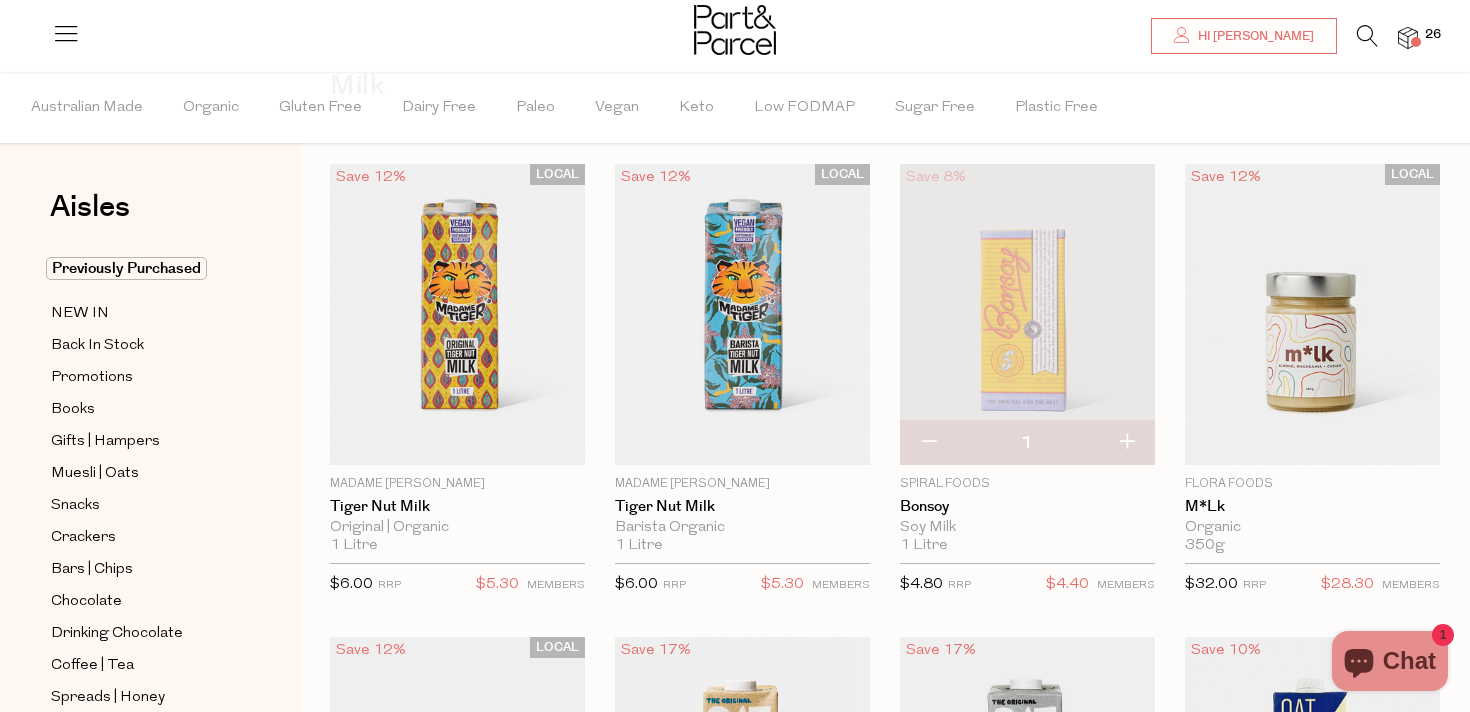 click at bounding box center (1126, 443) 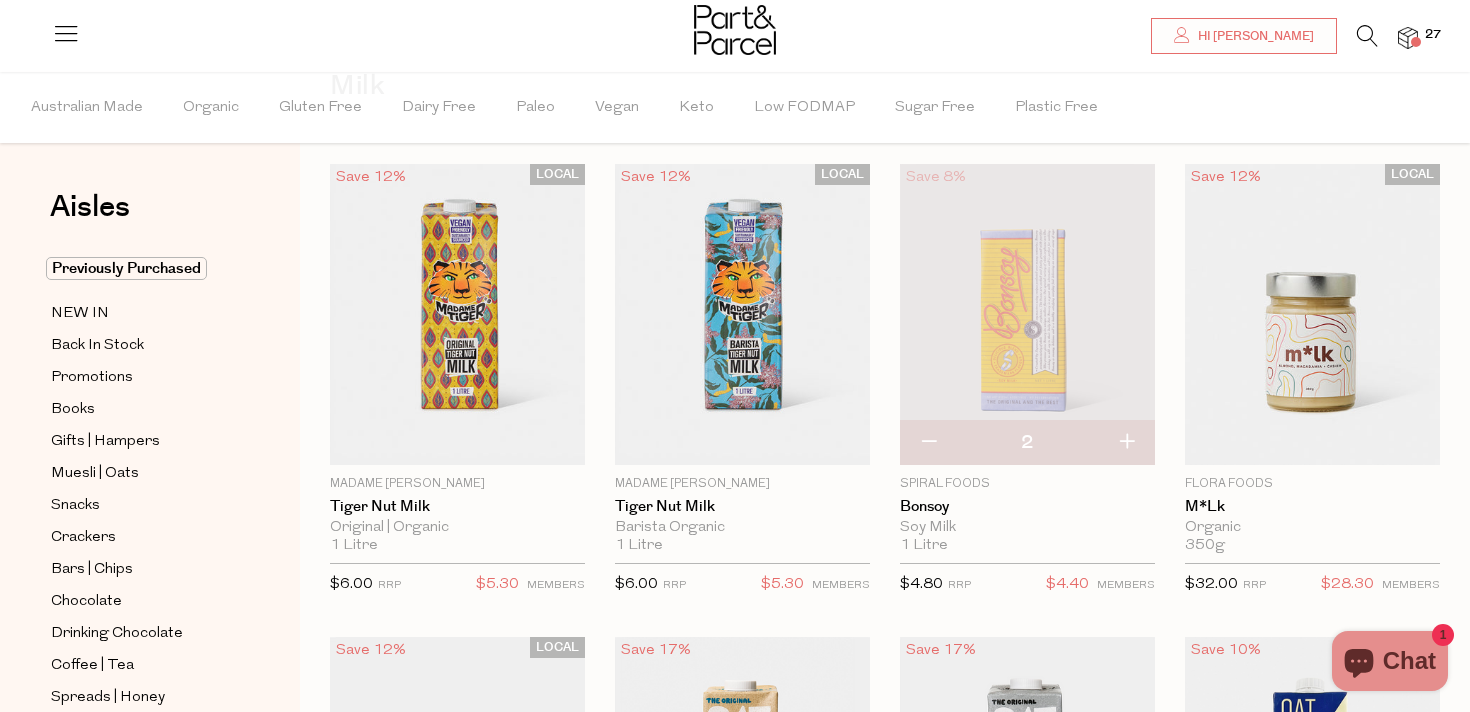 click at bounding box center [1126, 443] 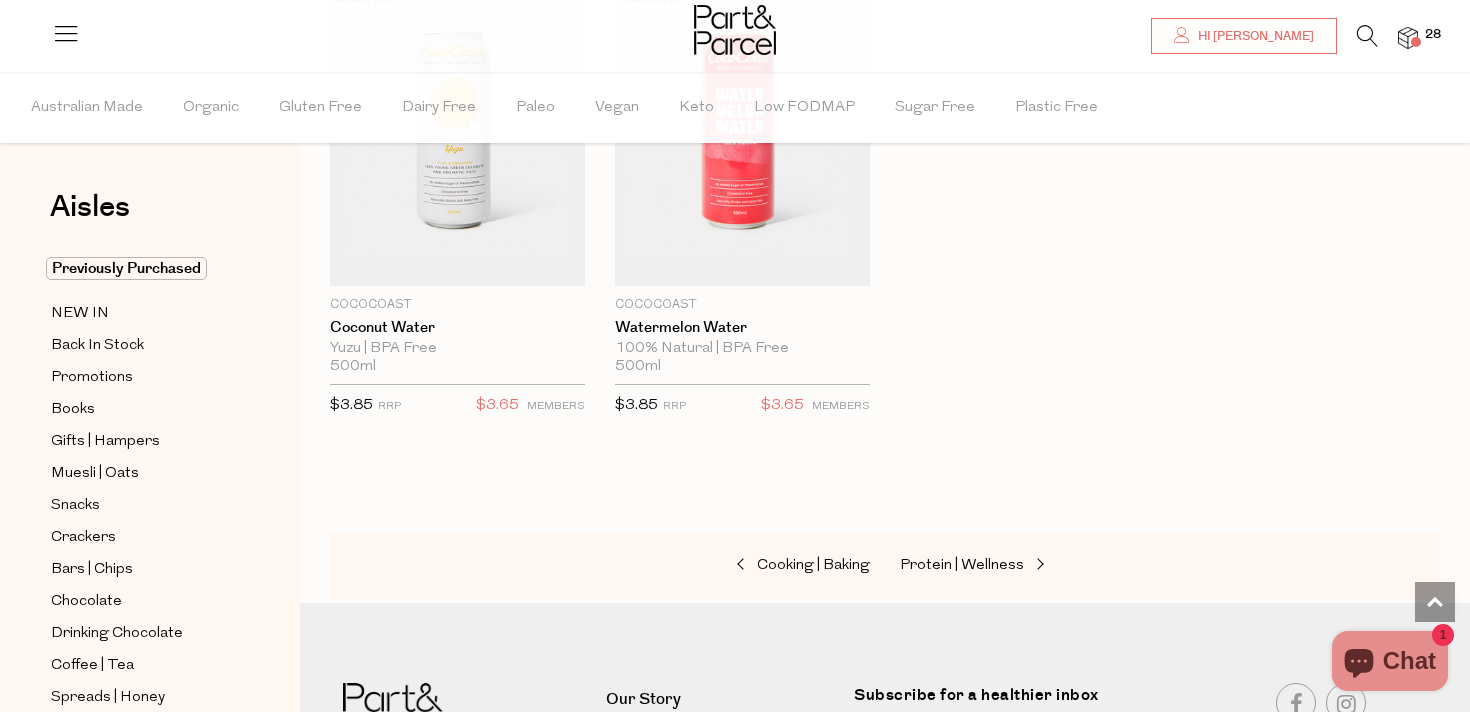 scroll, scrollTop: 4086, scrollLeft: 0, axis: vertical 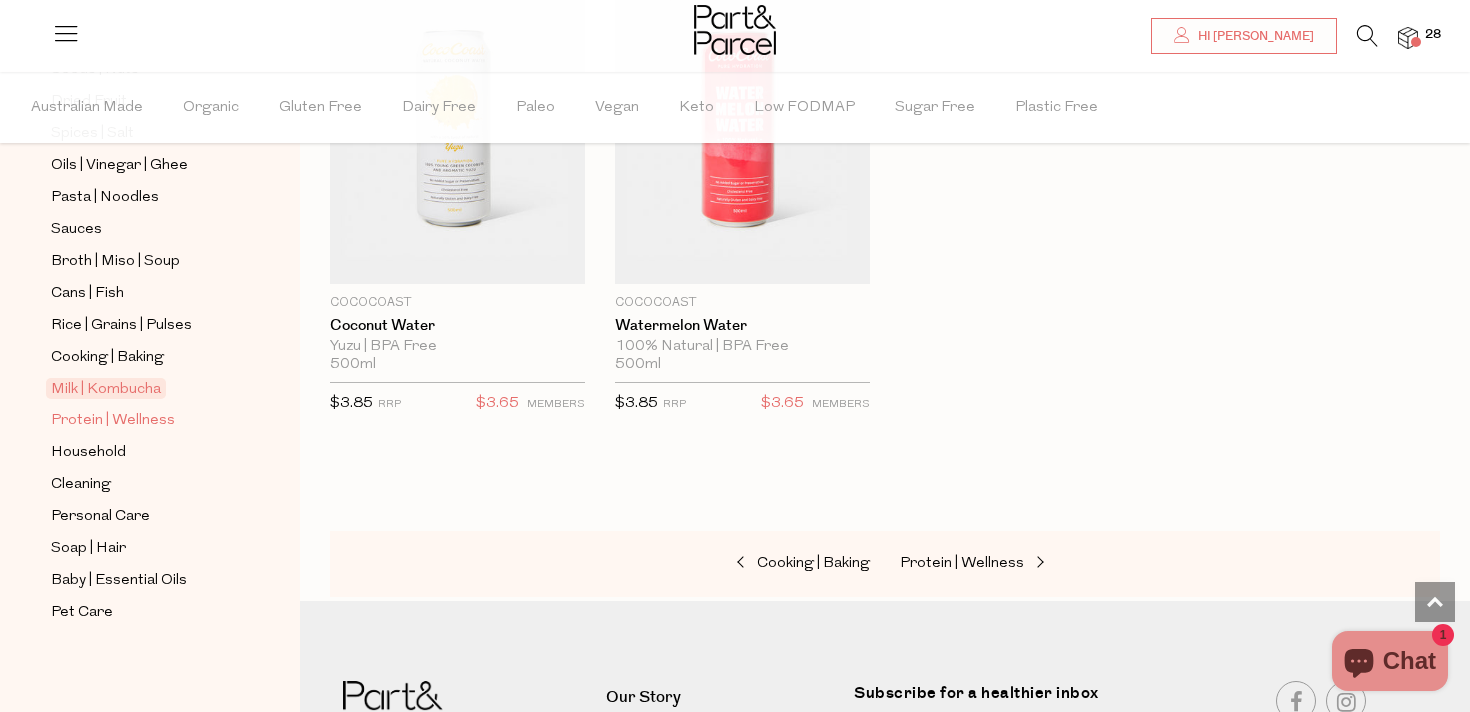 click on "Protein | Wellness" at bounding box center [113, 421] 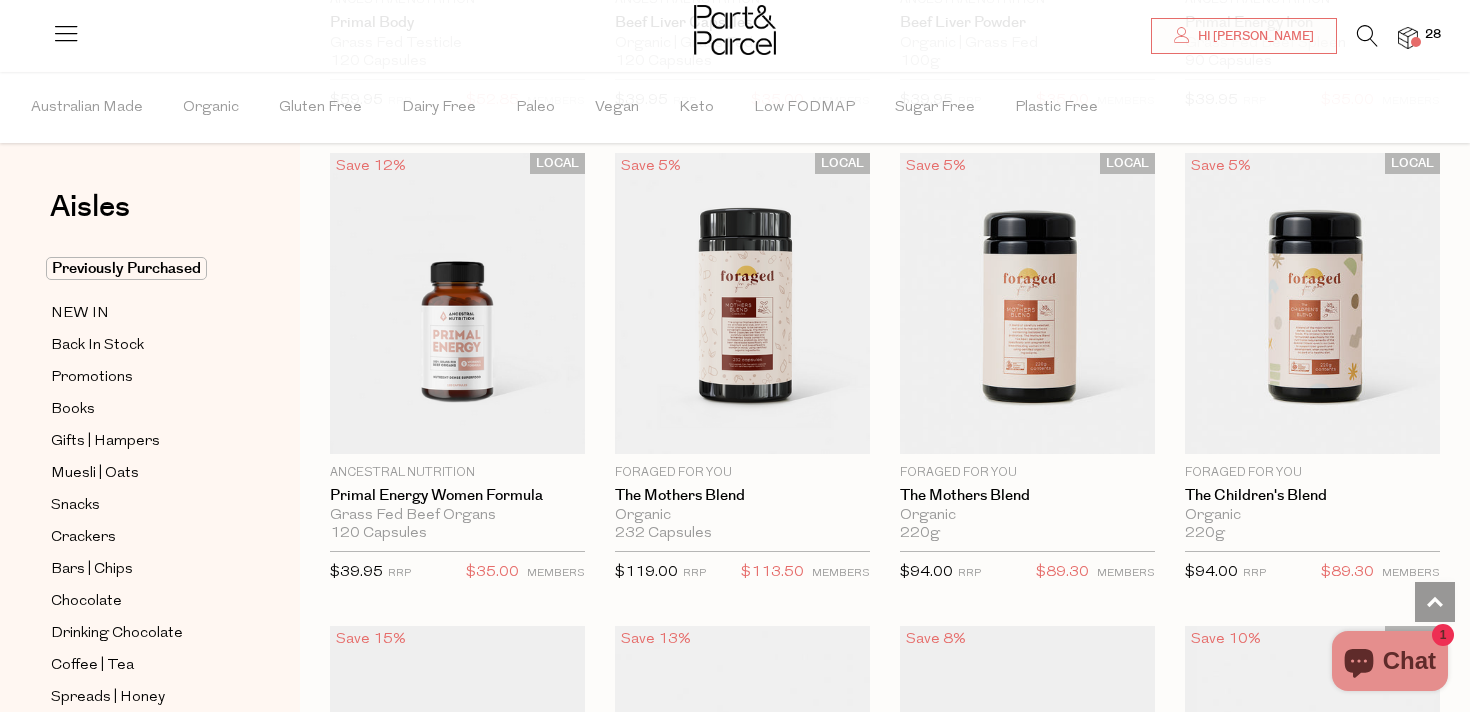scroll, scrollTop: 3414, scrollLeft: 0, axis: vertical 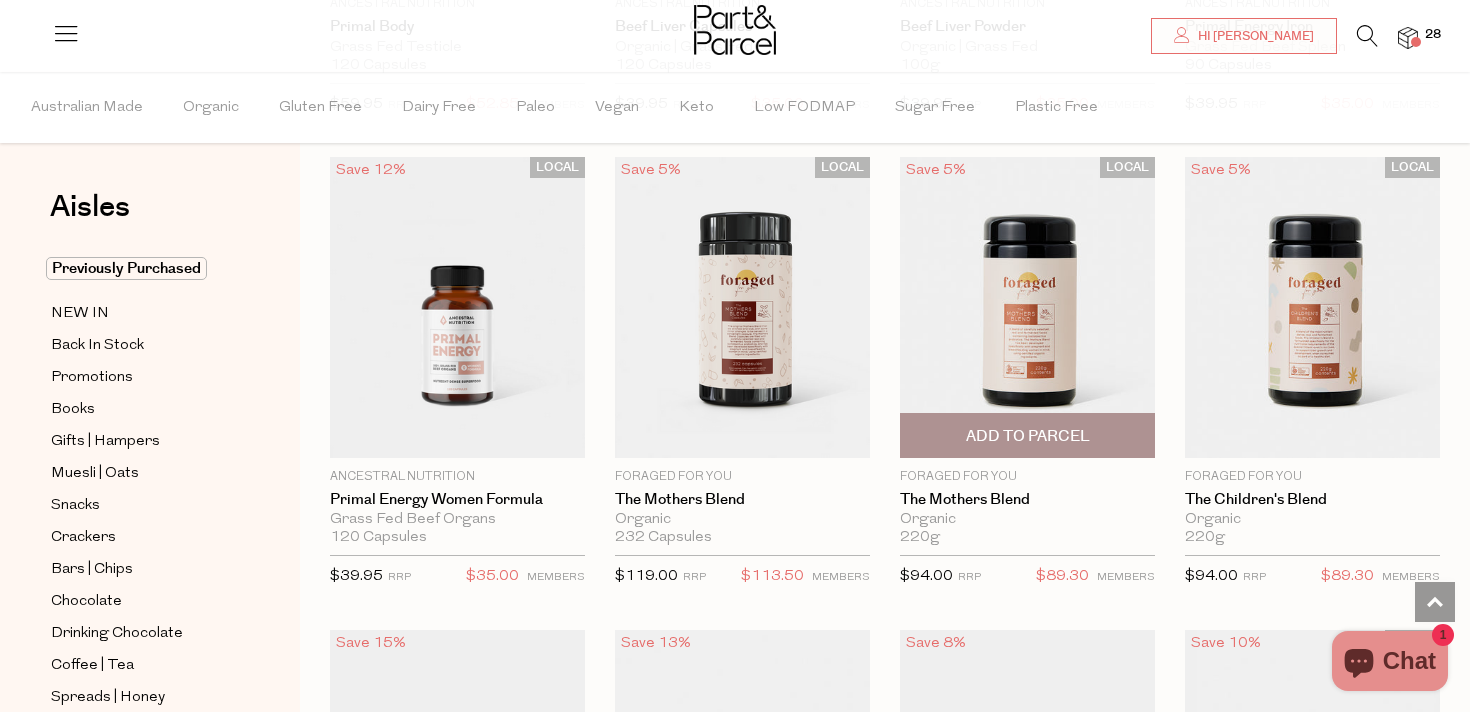 click on "Add To Parcel" at bounding box center (1028, 436) 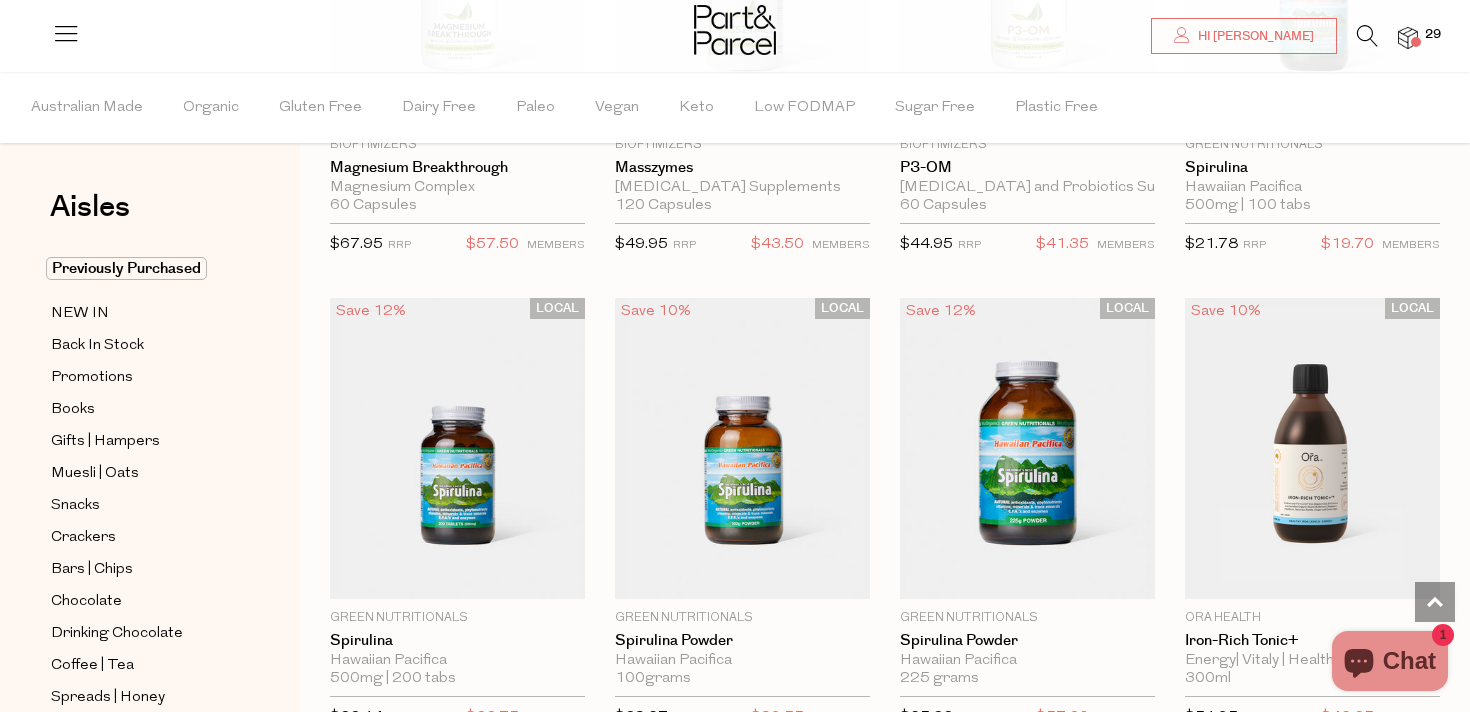 scroll, scrollTop: 4216, scrollLeft: 0, axis: vertical 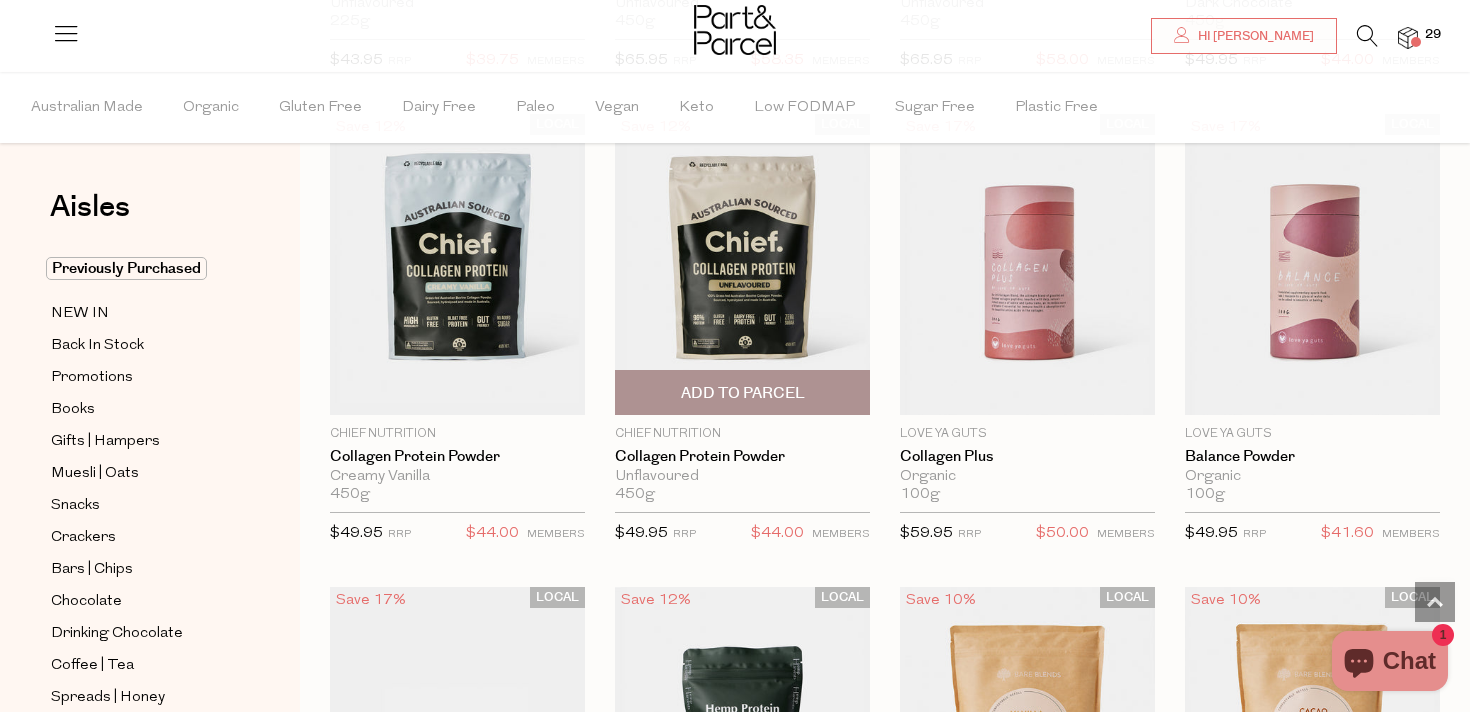click on "Add To Parcel" at bounding box center [743, 393] 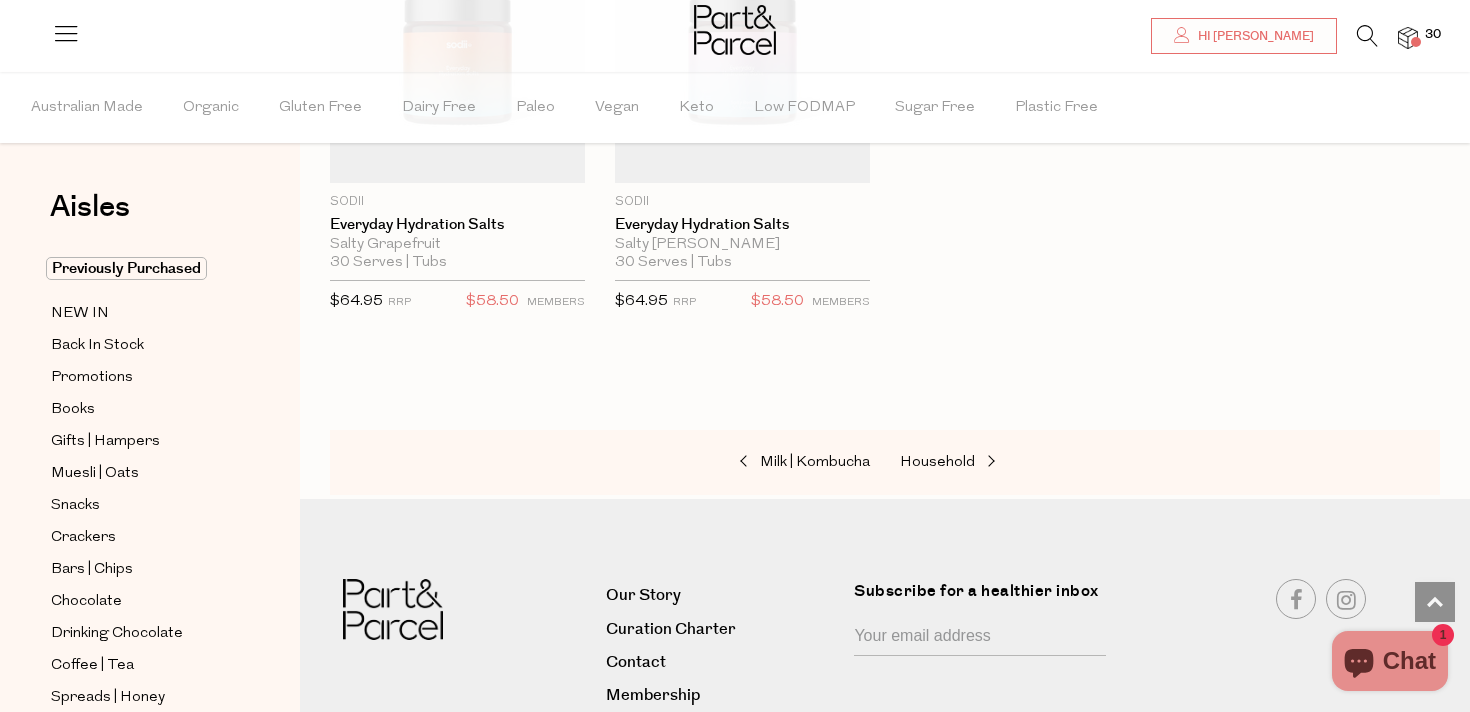 scroll, scrollTop: 16120, scrollLeft: 0, axis: vertical 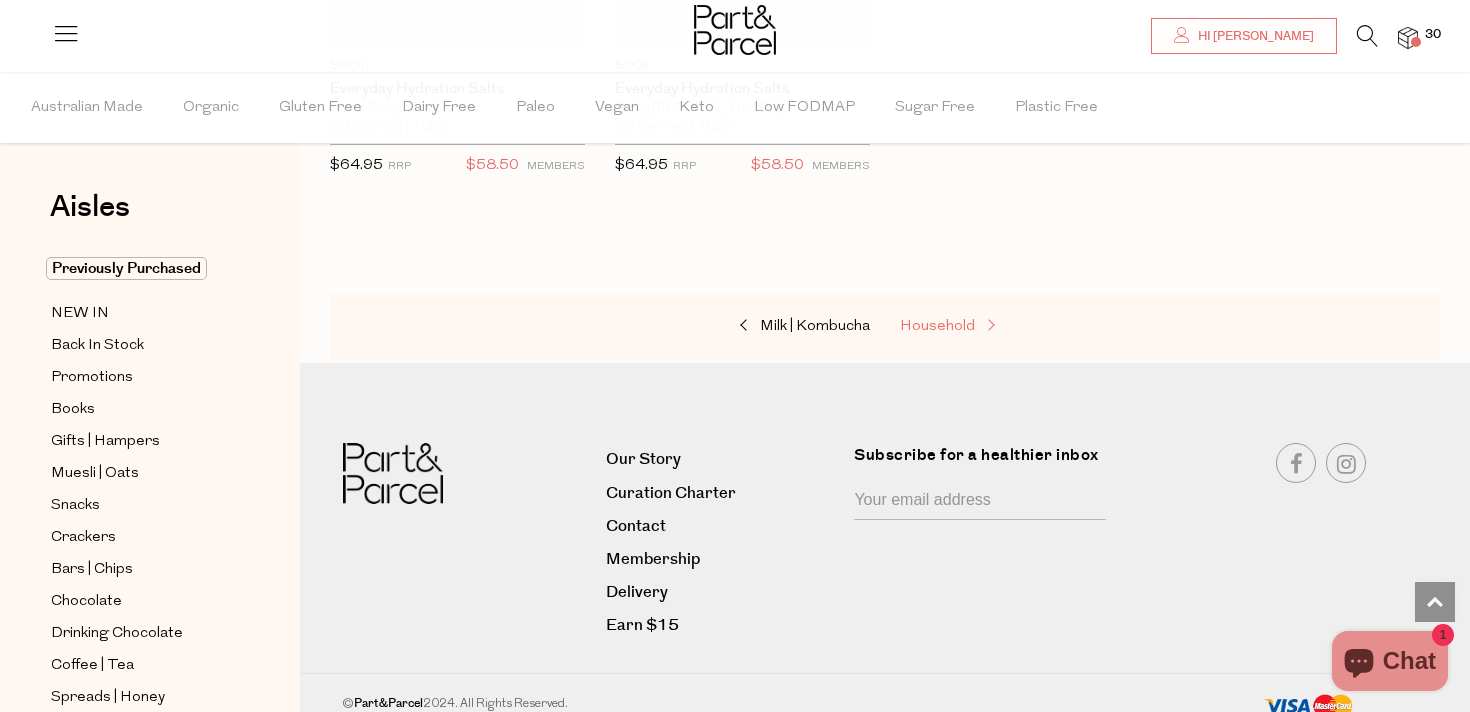 click at bounding box center [989, 326] 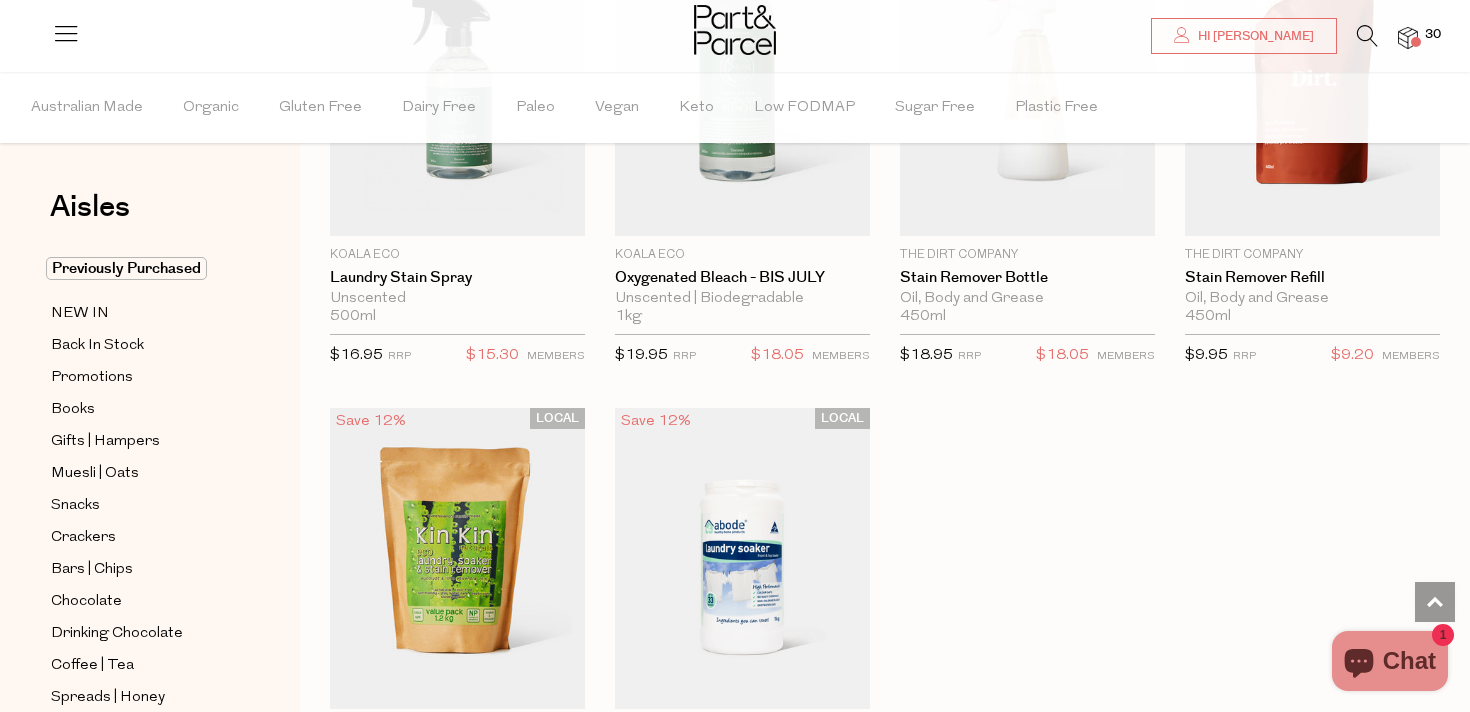 scroll, scrollTop: 5536, scrollLeft: 0, axis: vertical 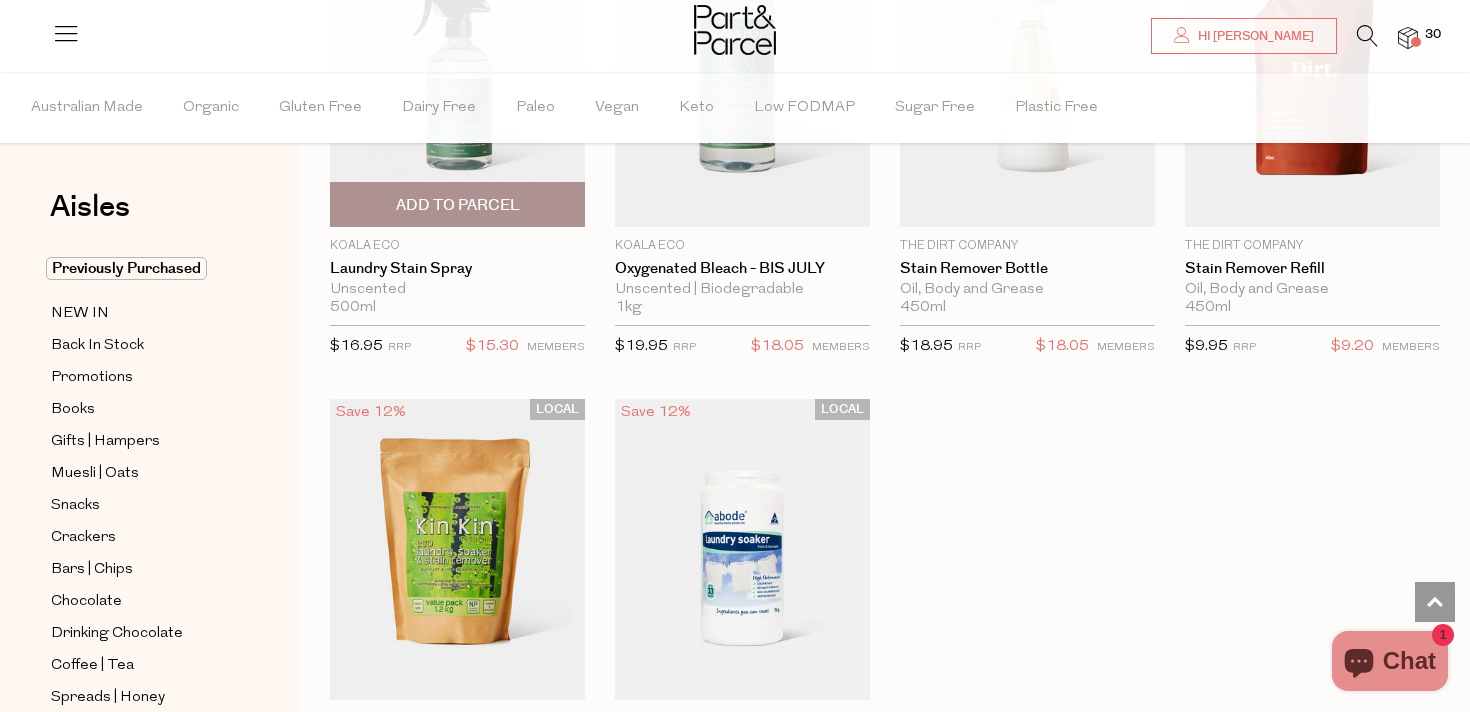 click on "Add To Parcel" at bounding box center [457, 204] 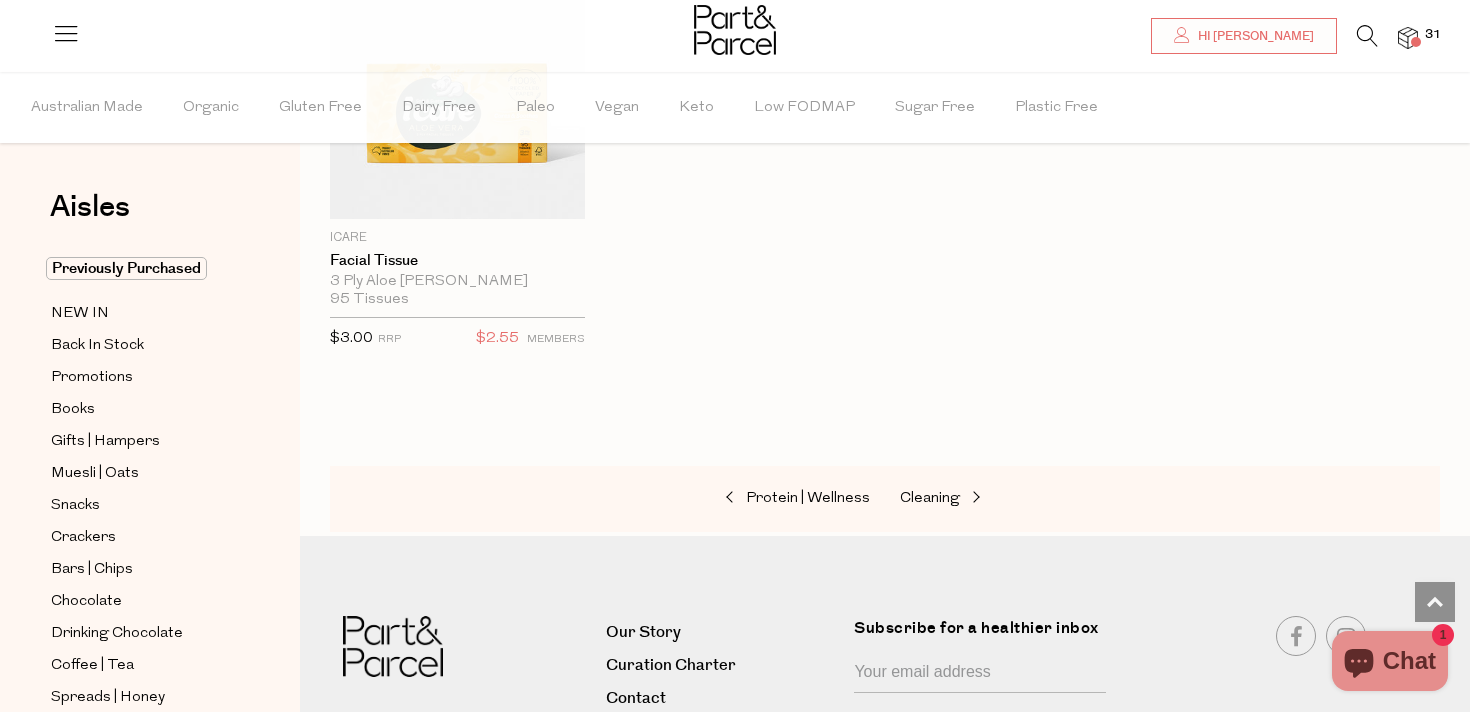 scroll, scrollTop: 9810, scrollLeft: 0, axis: vertical 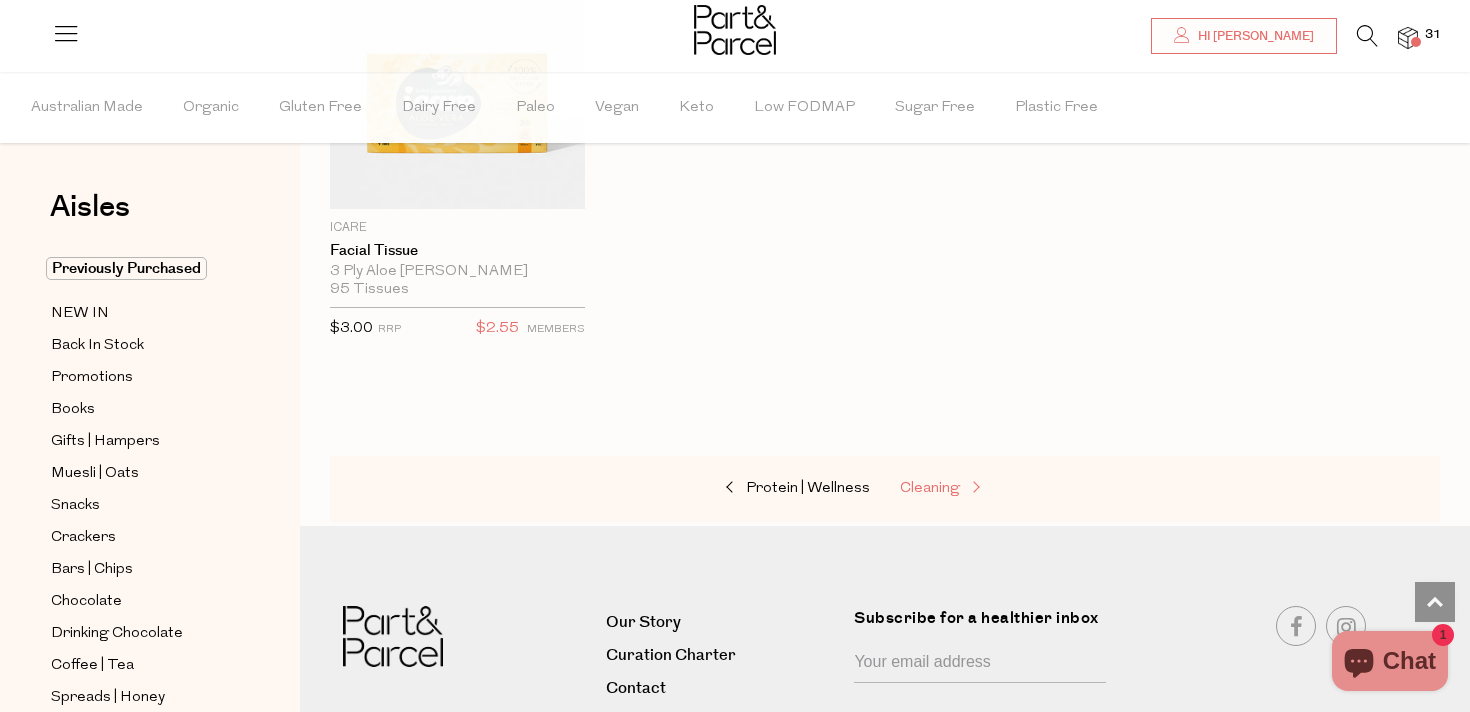 click on "Cleaning" at bounding box center (930, 488) 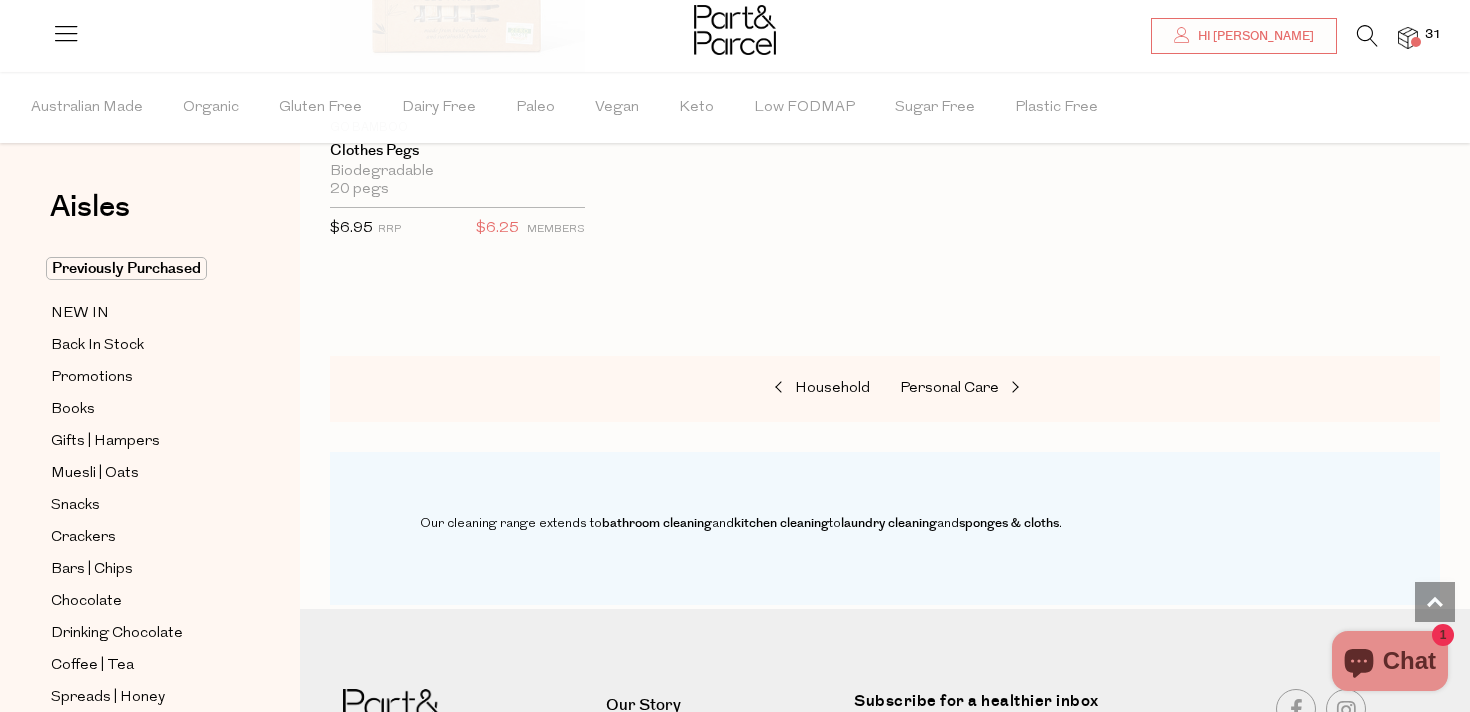 scroll, scrollTop: 1913, scrollLeft: 0, axis: vertical 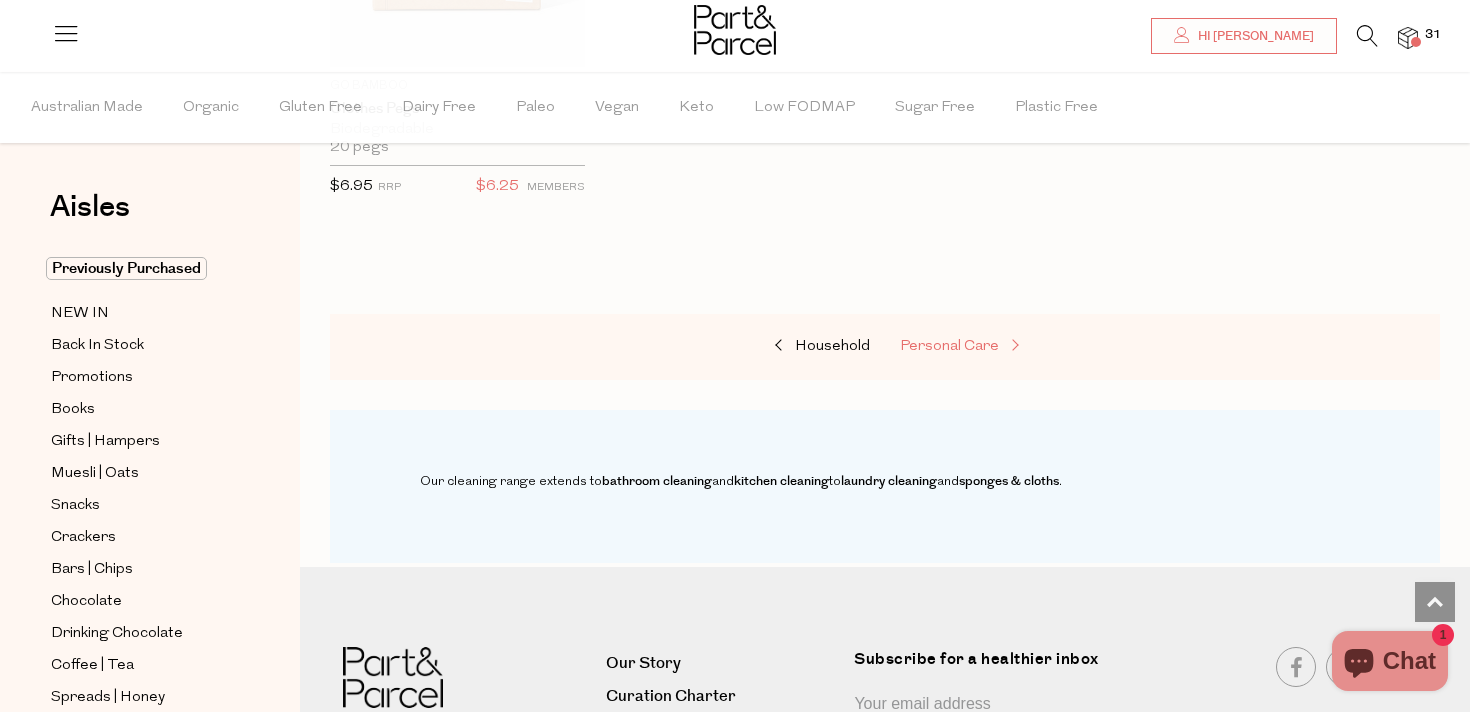 click on "Personal Care" at bounding box center (1000, 347) 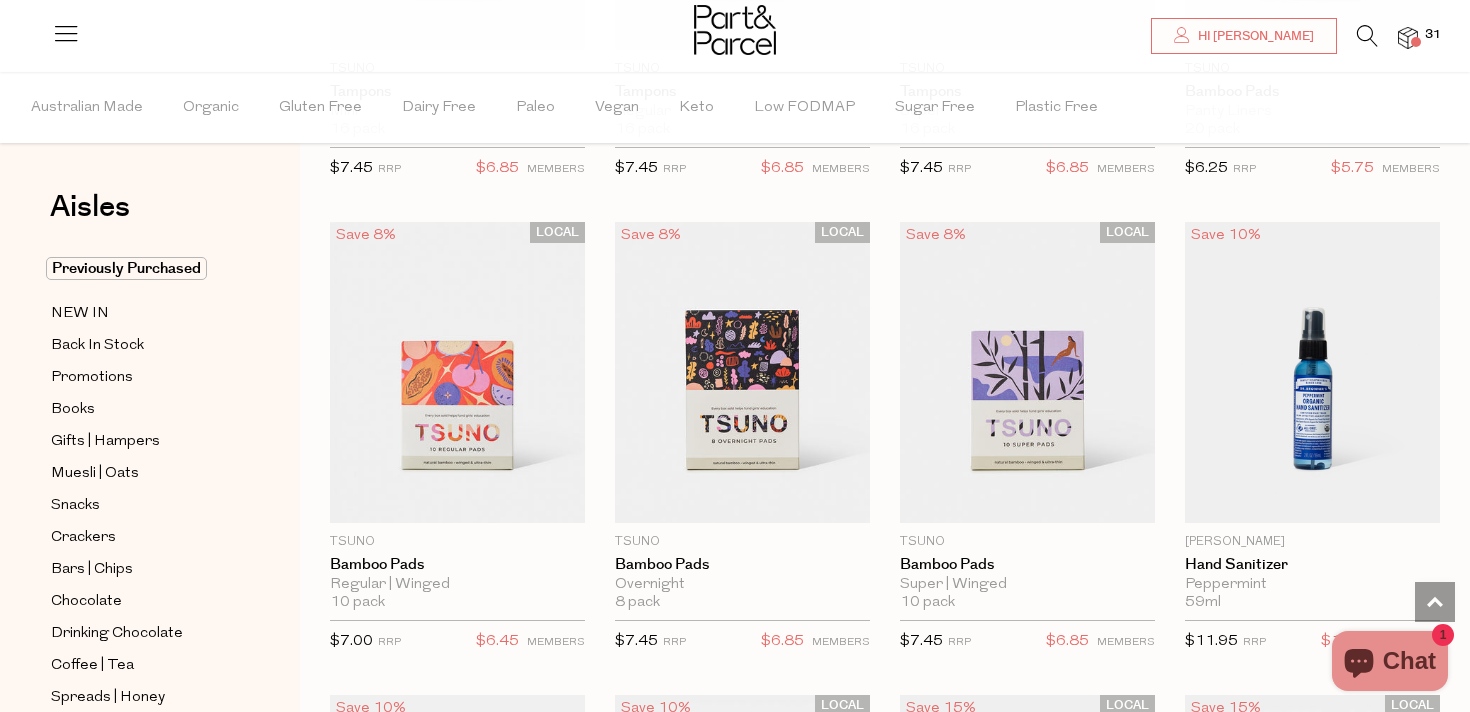 scroll, scrollTop: 3823, scrollLeft: 0, axis: vertical 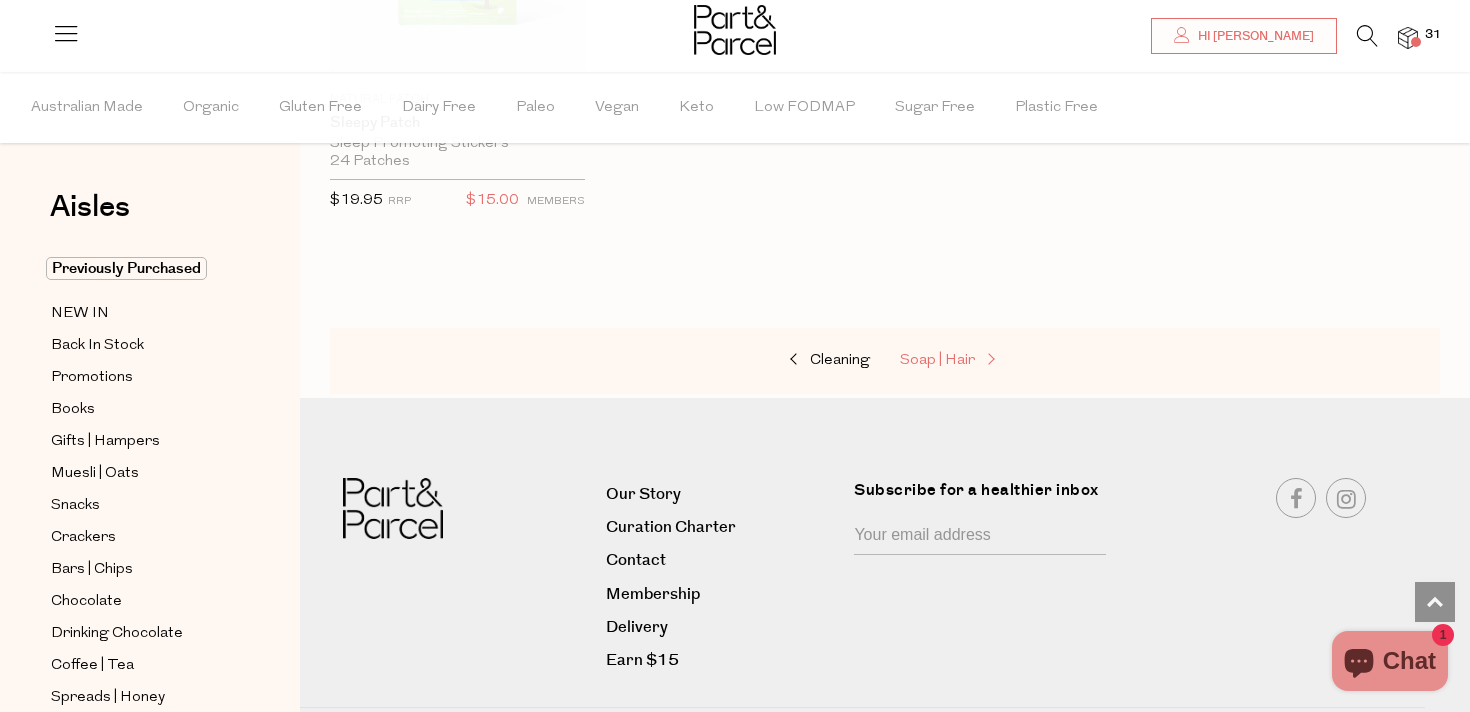 click on "Soap | Hair" at bounding box center (1000, 361) 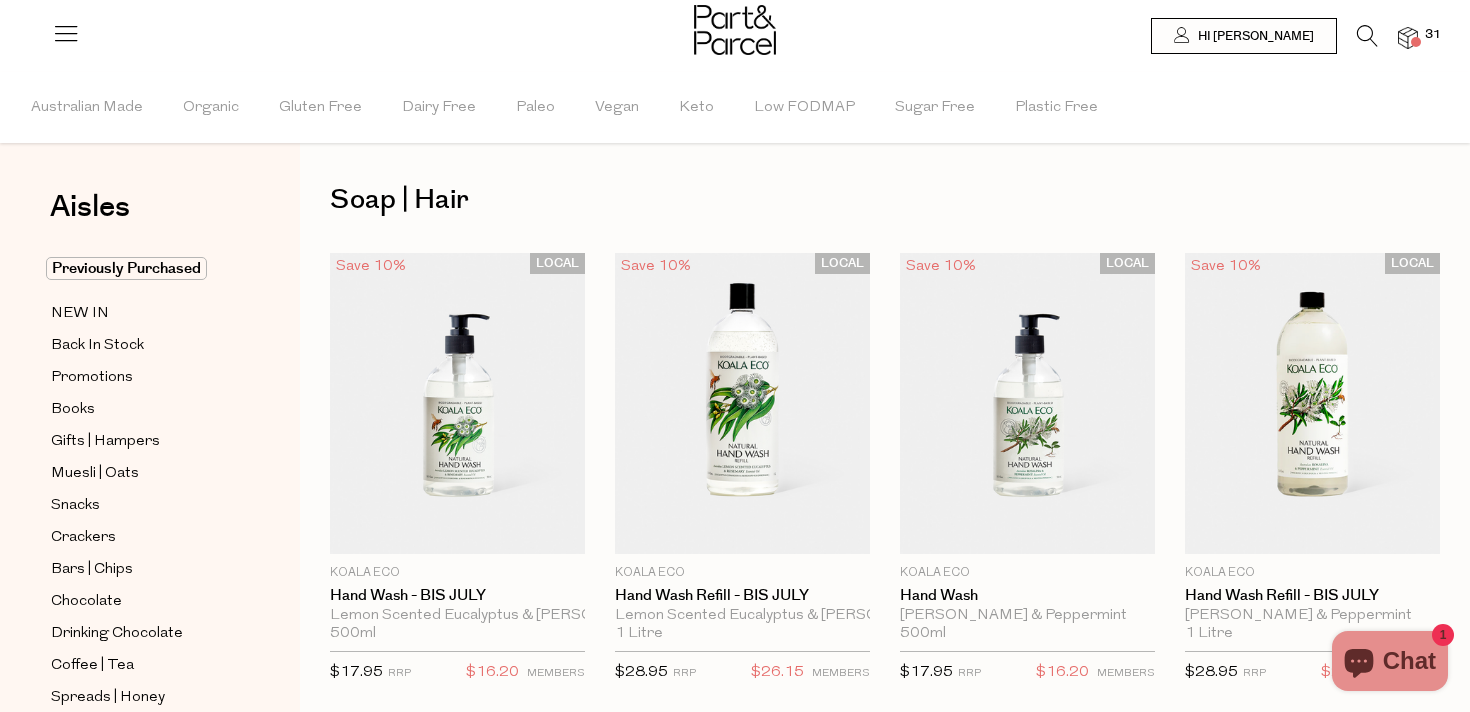 scroll, scrollTop: 0, scrollLeft: 0, axis: both 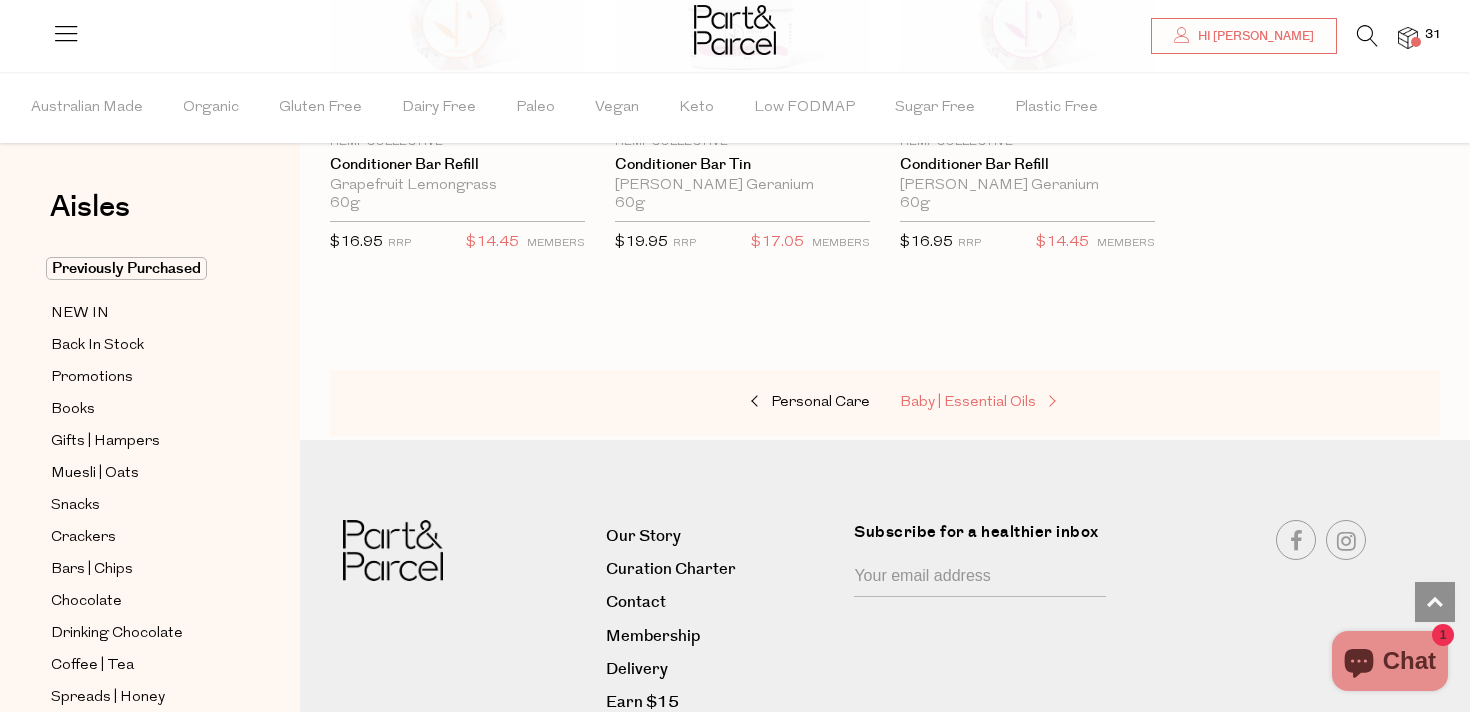 click on "Baby | Essential Oils" at bounding box center (968, 402) 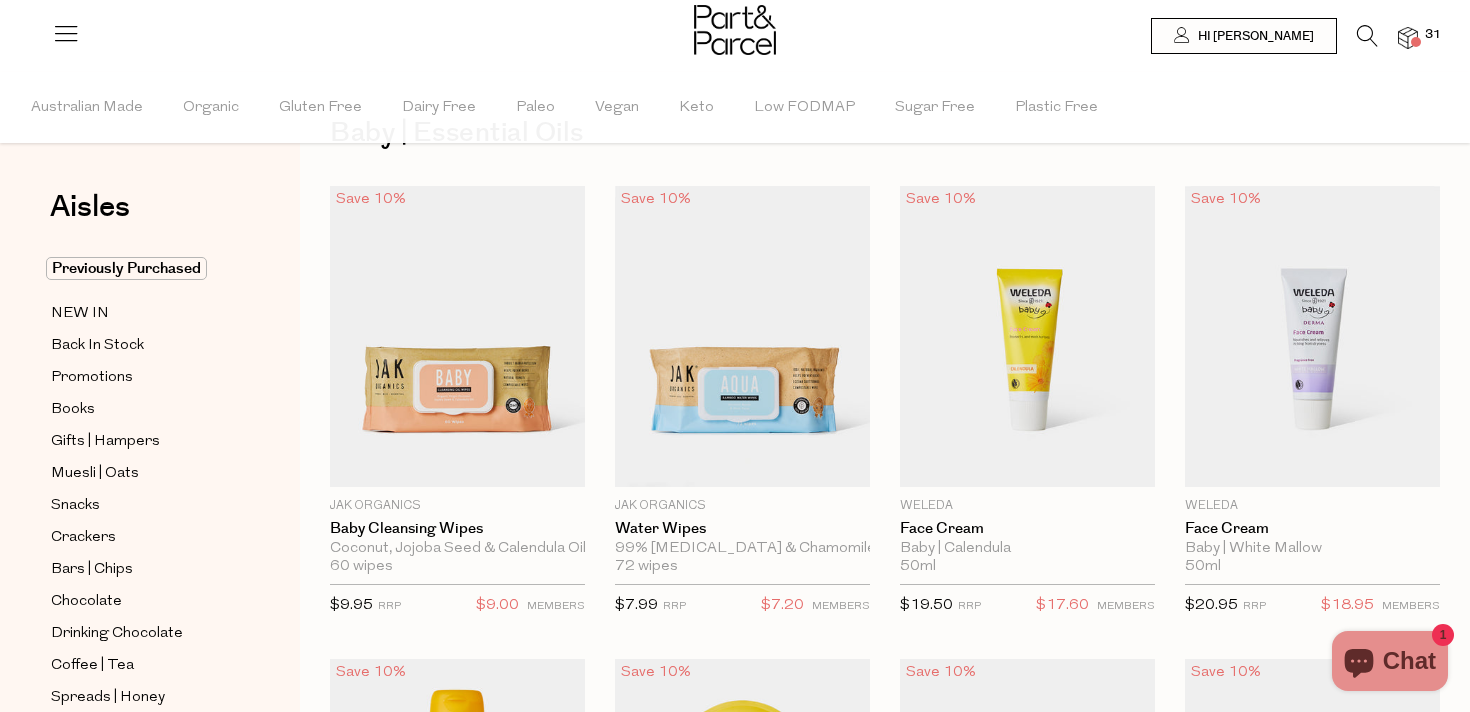 scroll, scrollTop: 0, scrollLeft: 0, axis: both 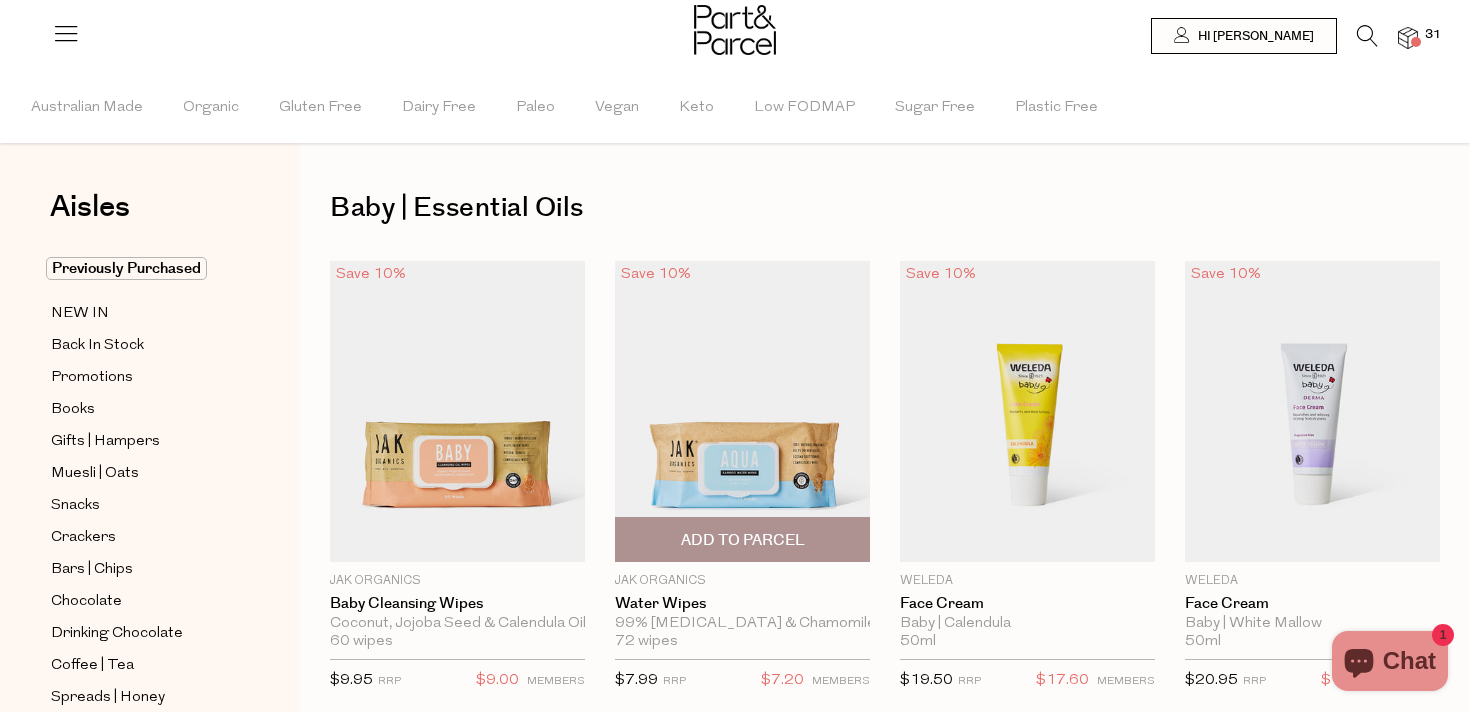 click on "Add To Parcel" at bounding box center (742, 539) 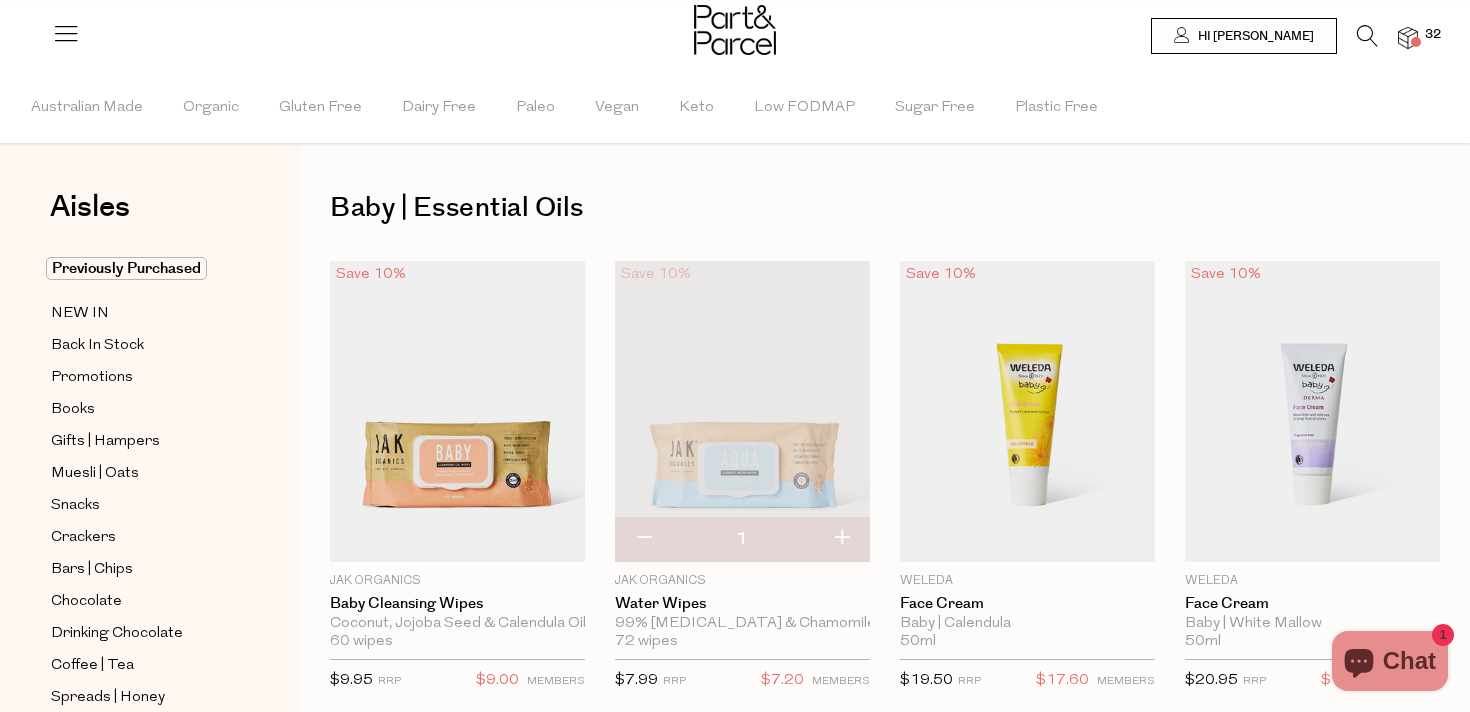 click at bounding box center (841, 539) 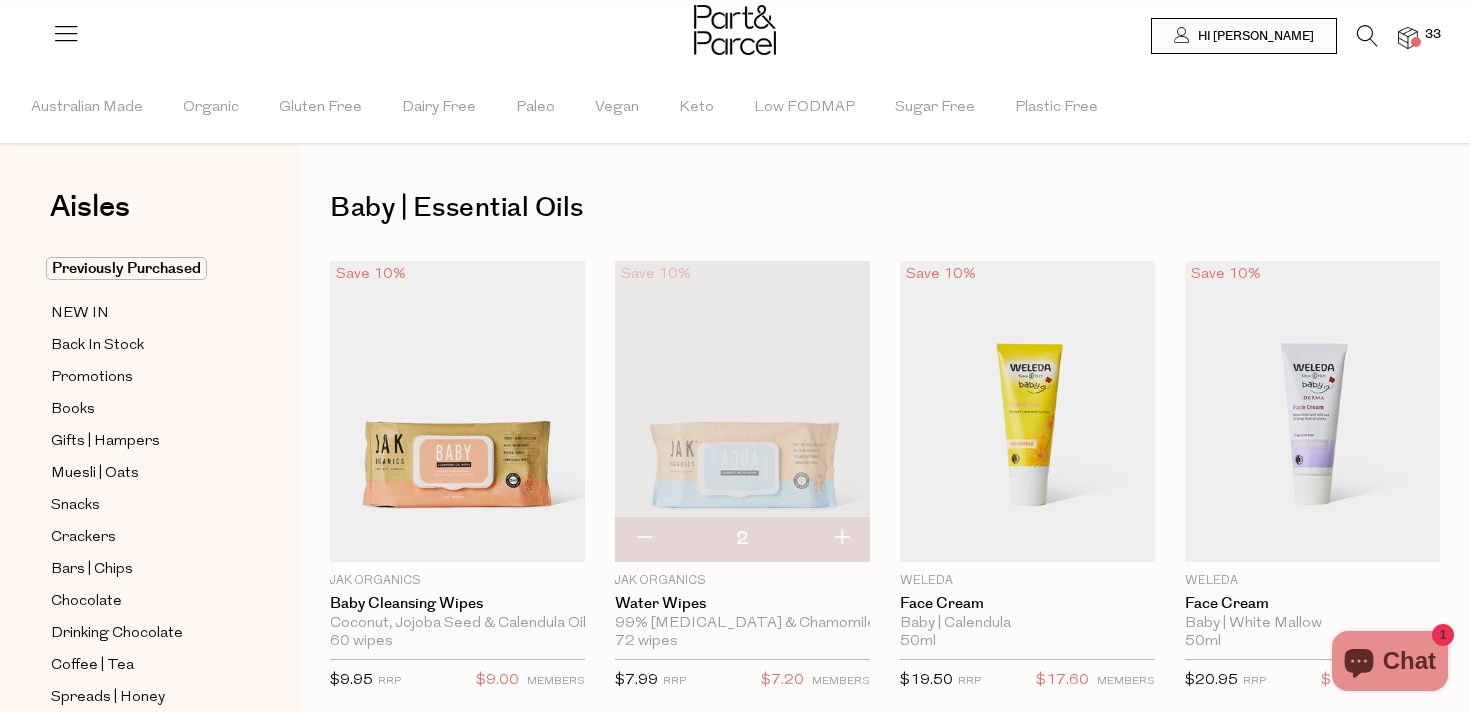click at bounding box center [841, 539] 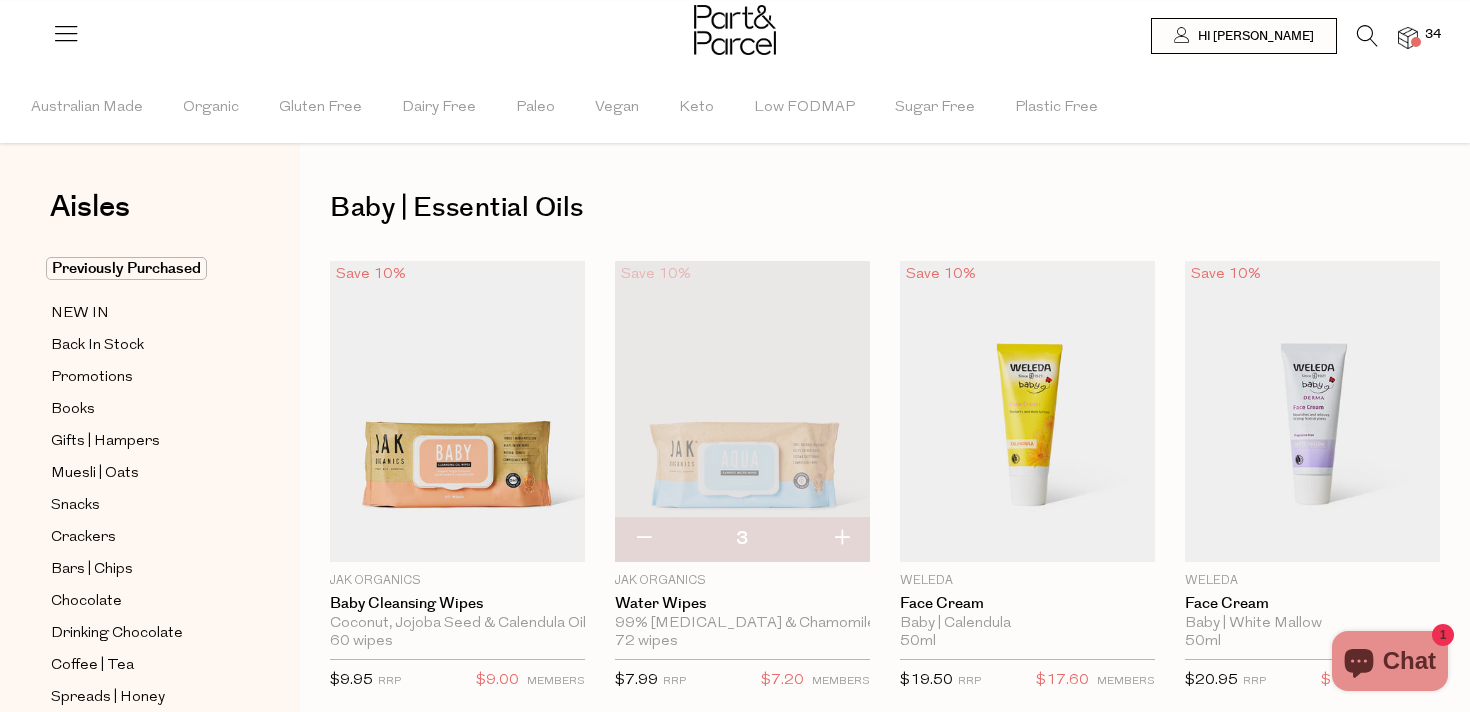 click at bounding box center (841, 539) 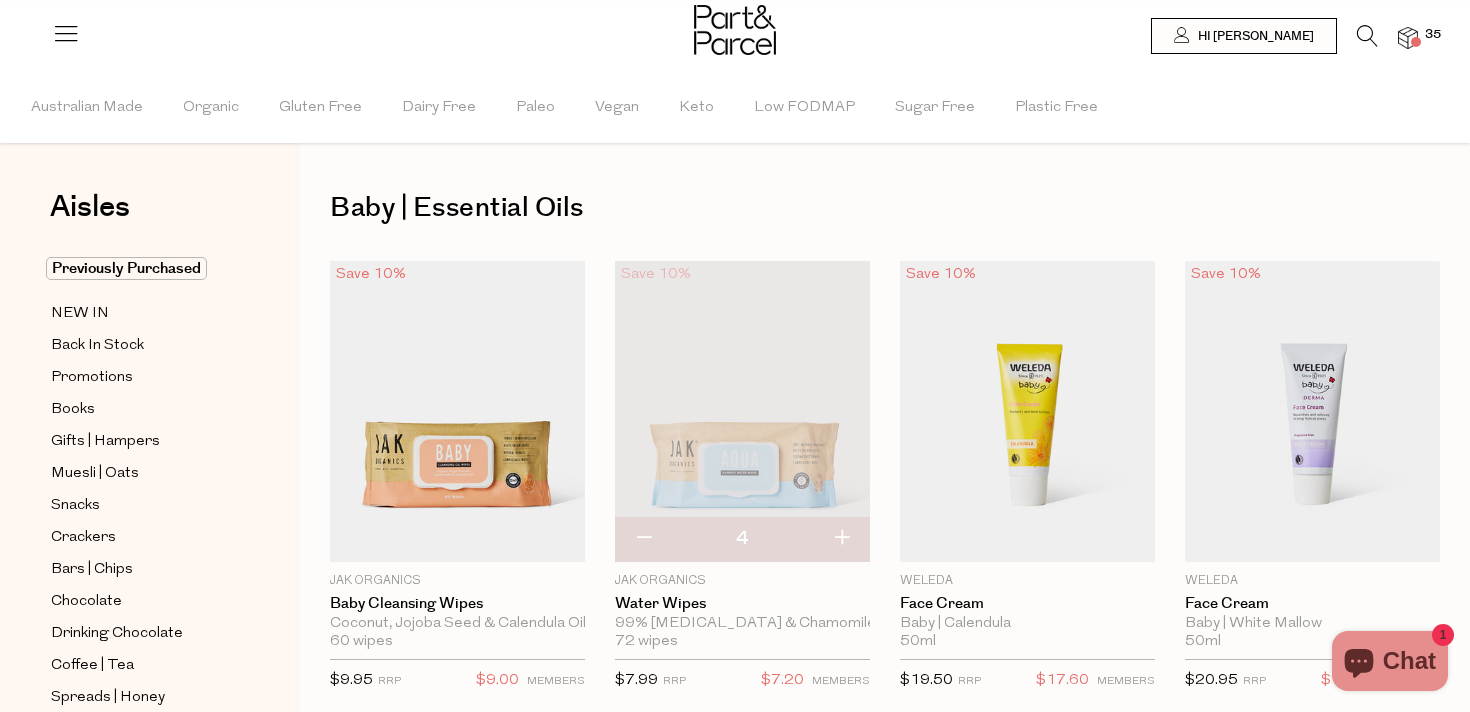 click at bounding box center [841, 539] 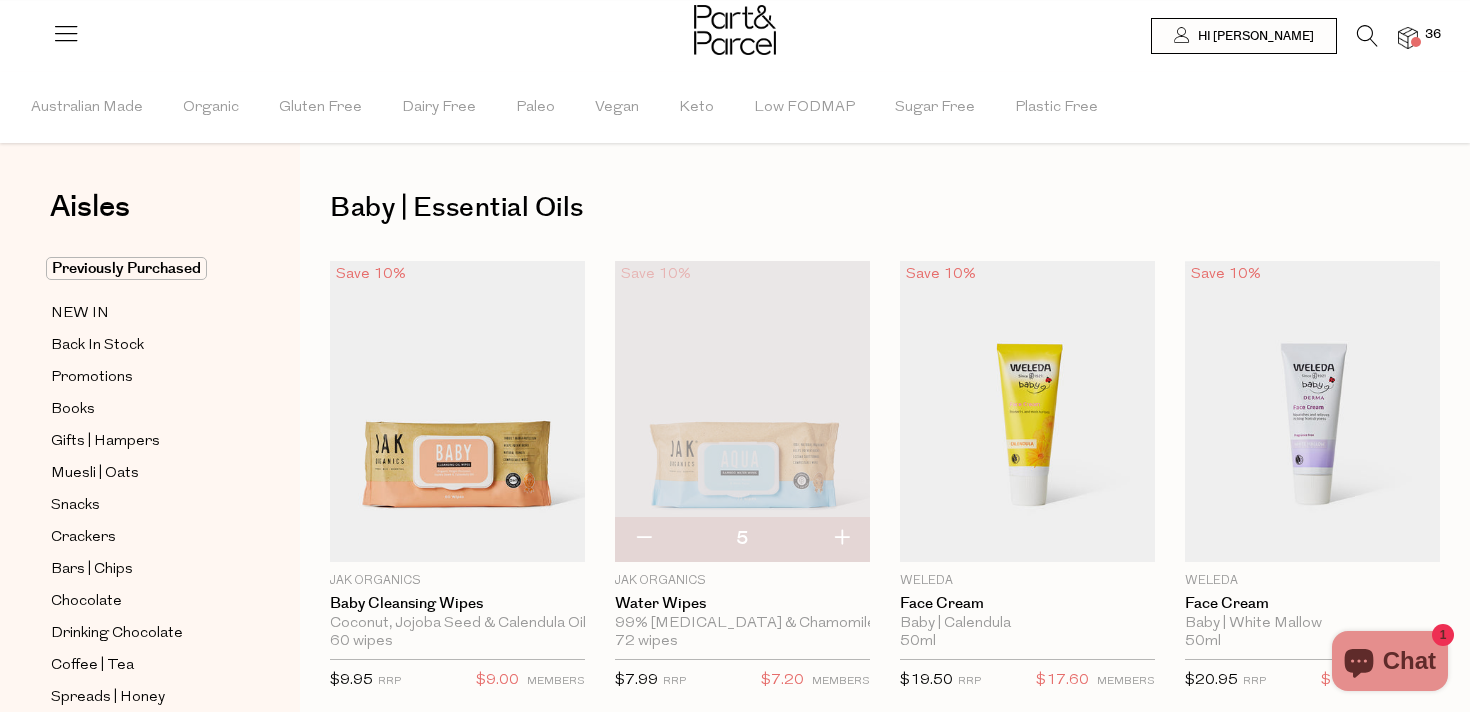 click at bounding box center (841, 539) 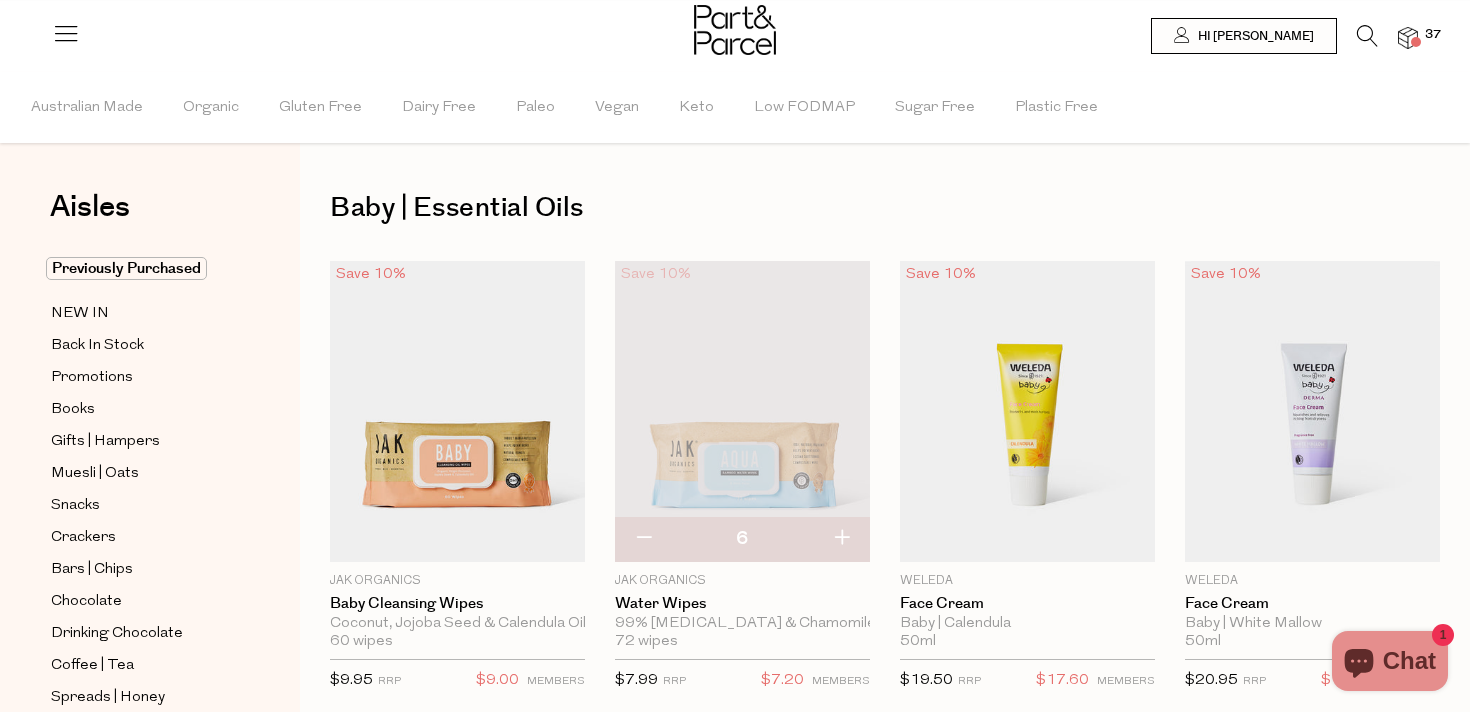 click at bounding box center (841, 539) 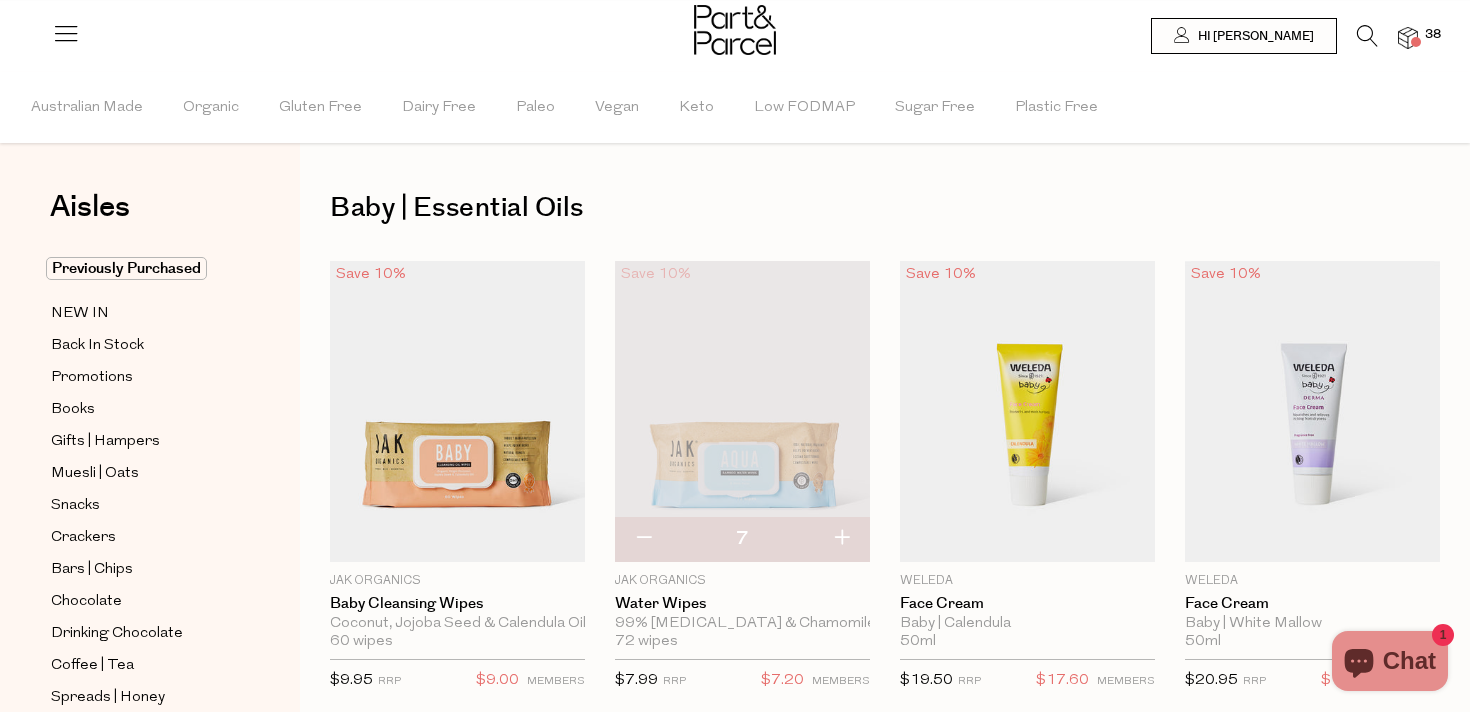 click at bounding box center (841, 539) 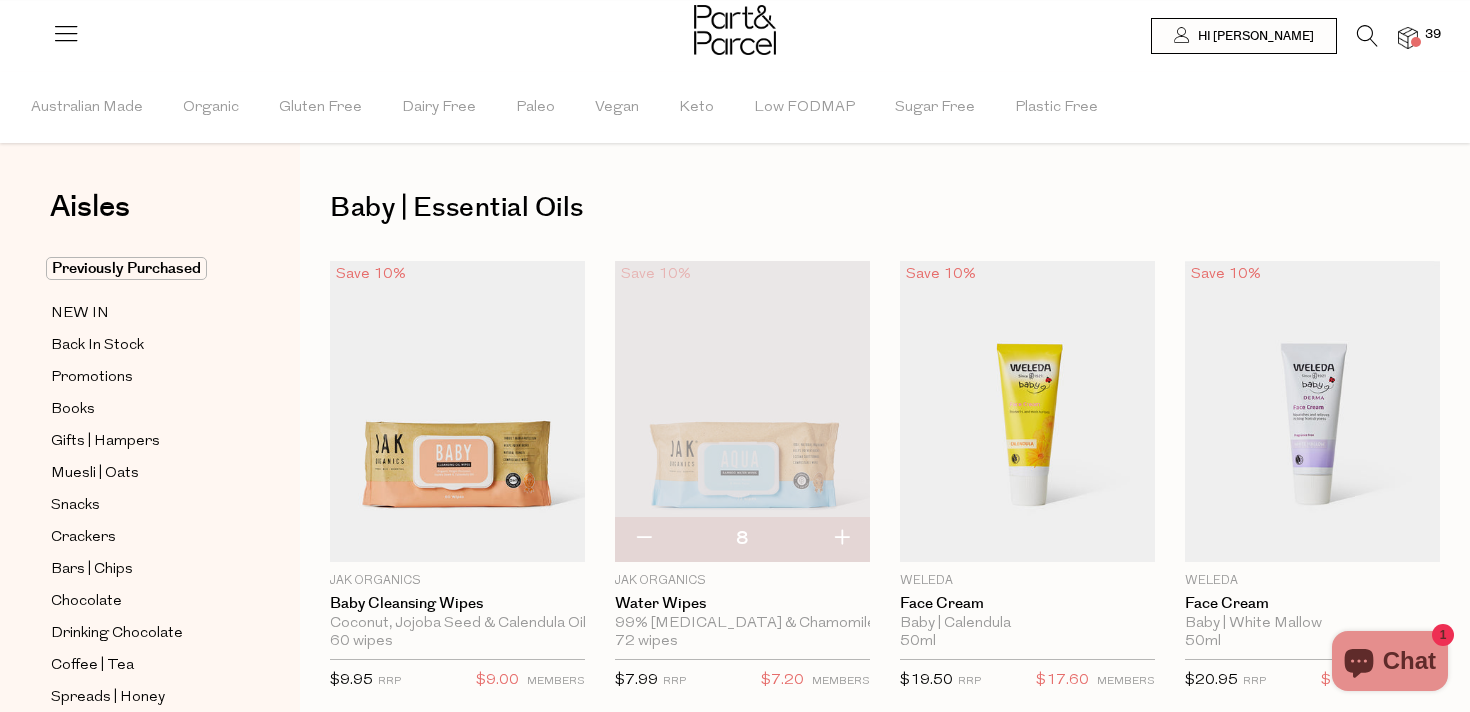 click at bounding box center [841, 539] 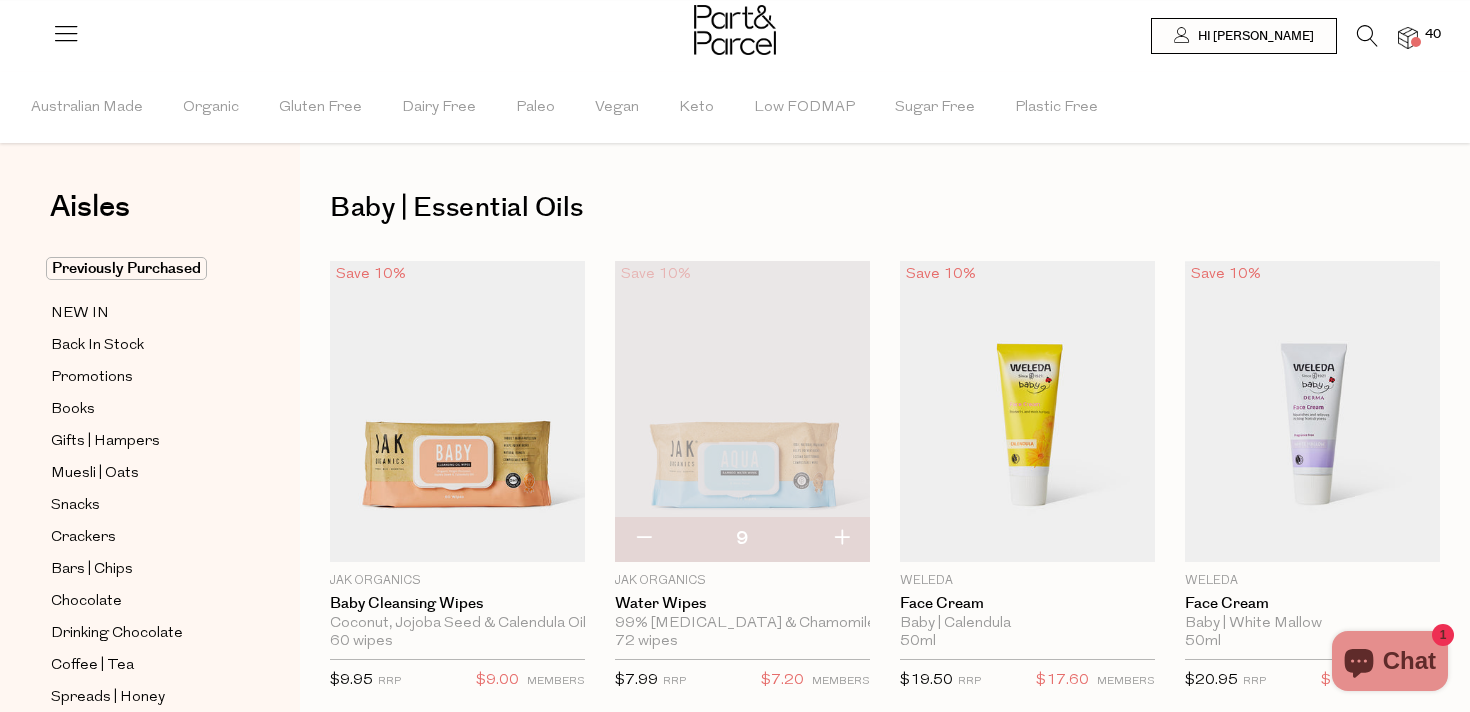 click at bounding box center [841, 539] 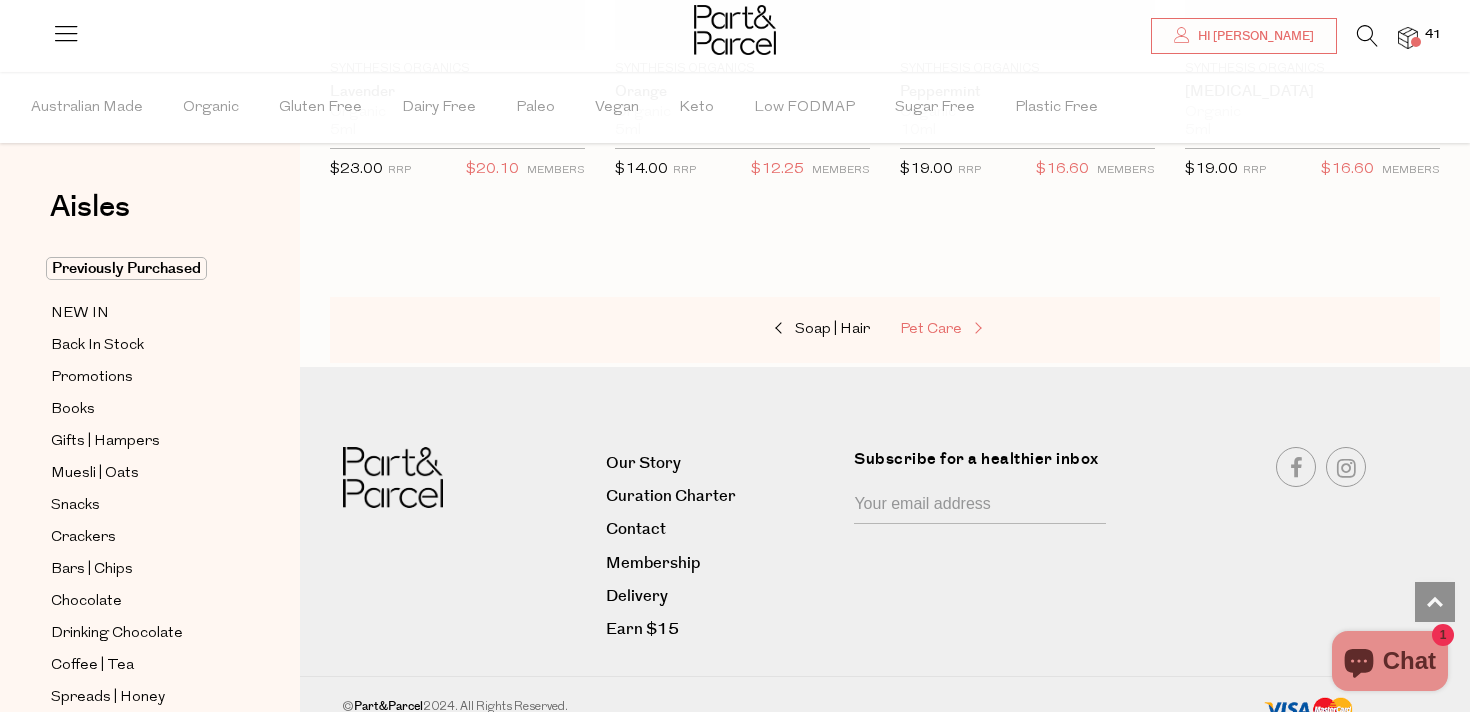 click on "Pet Care" at bounding box center (931, 329) 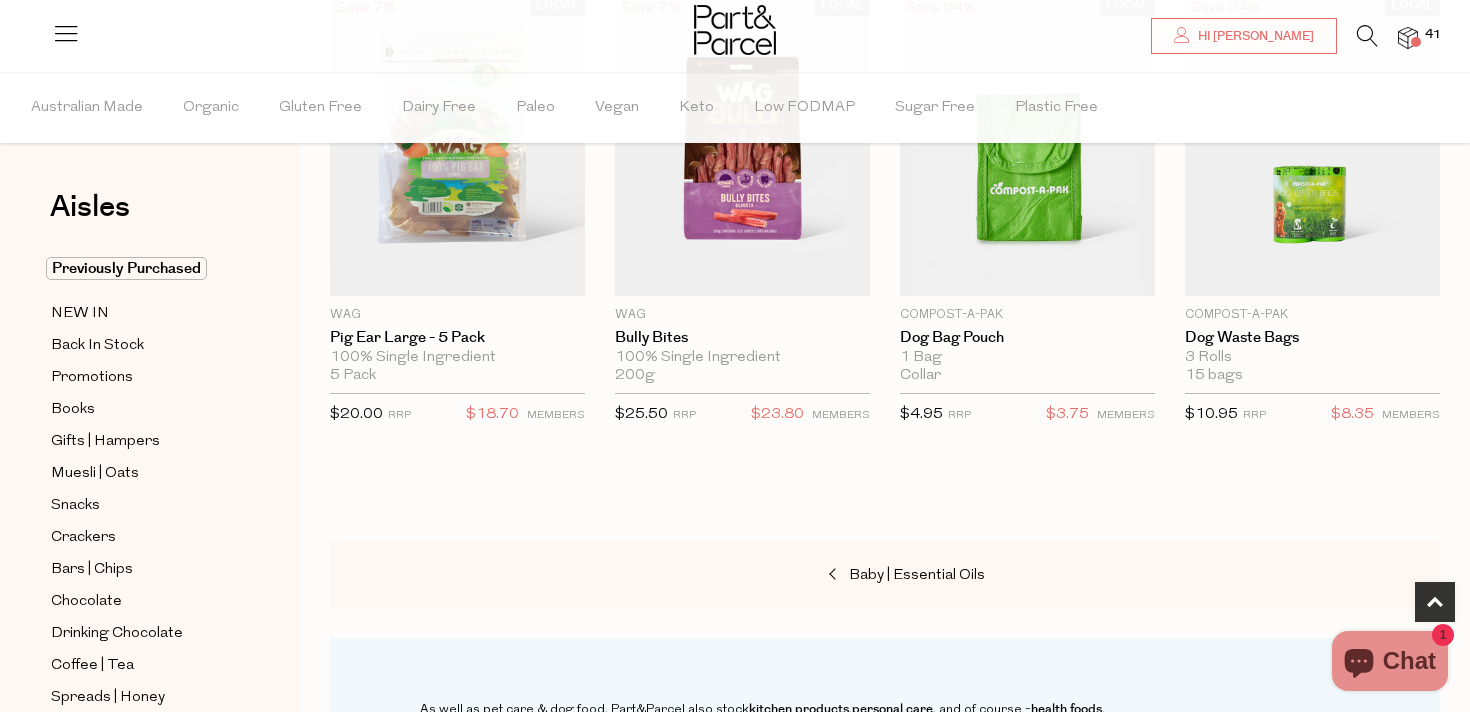scroll, scrollTop: 742, scrollLeft: 0, axis: vertical 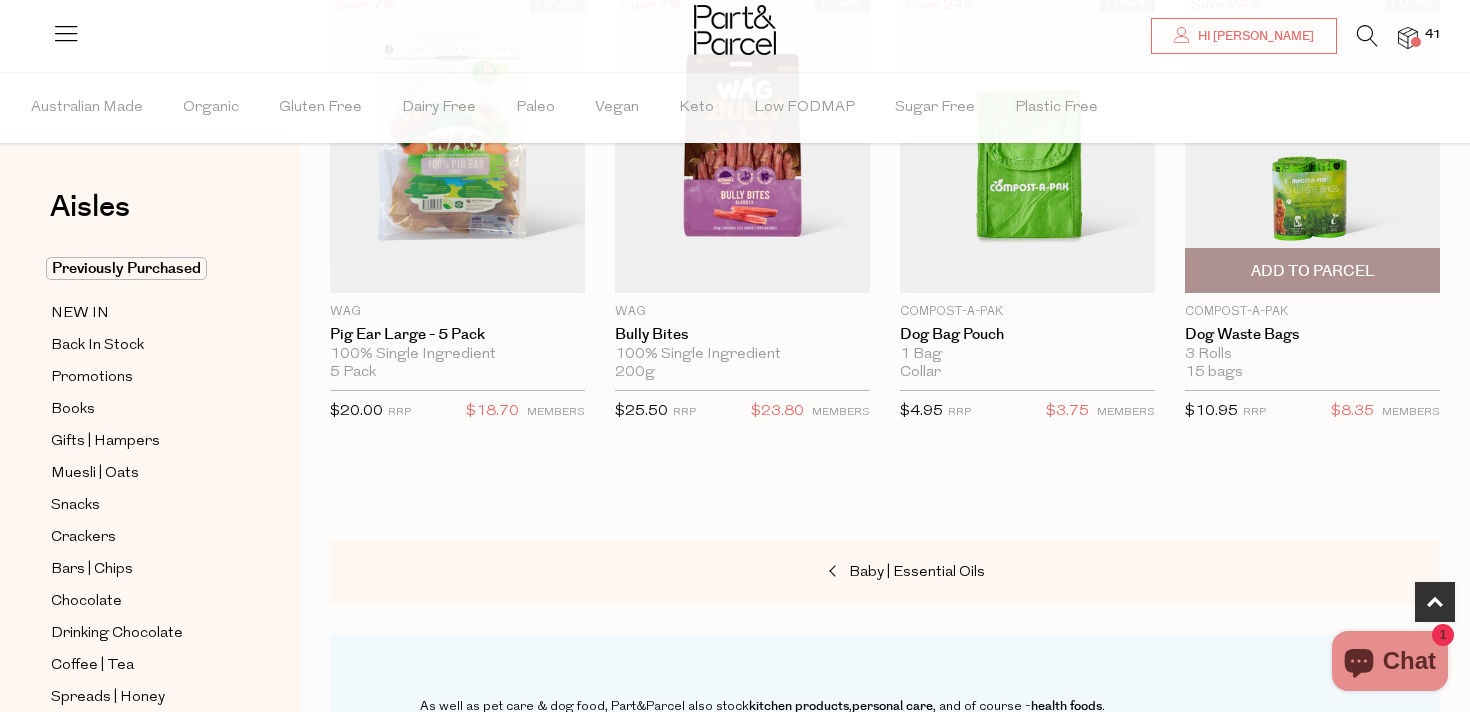 click on "Add To Parcel" at bounding box center (1313, 271) 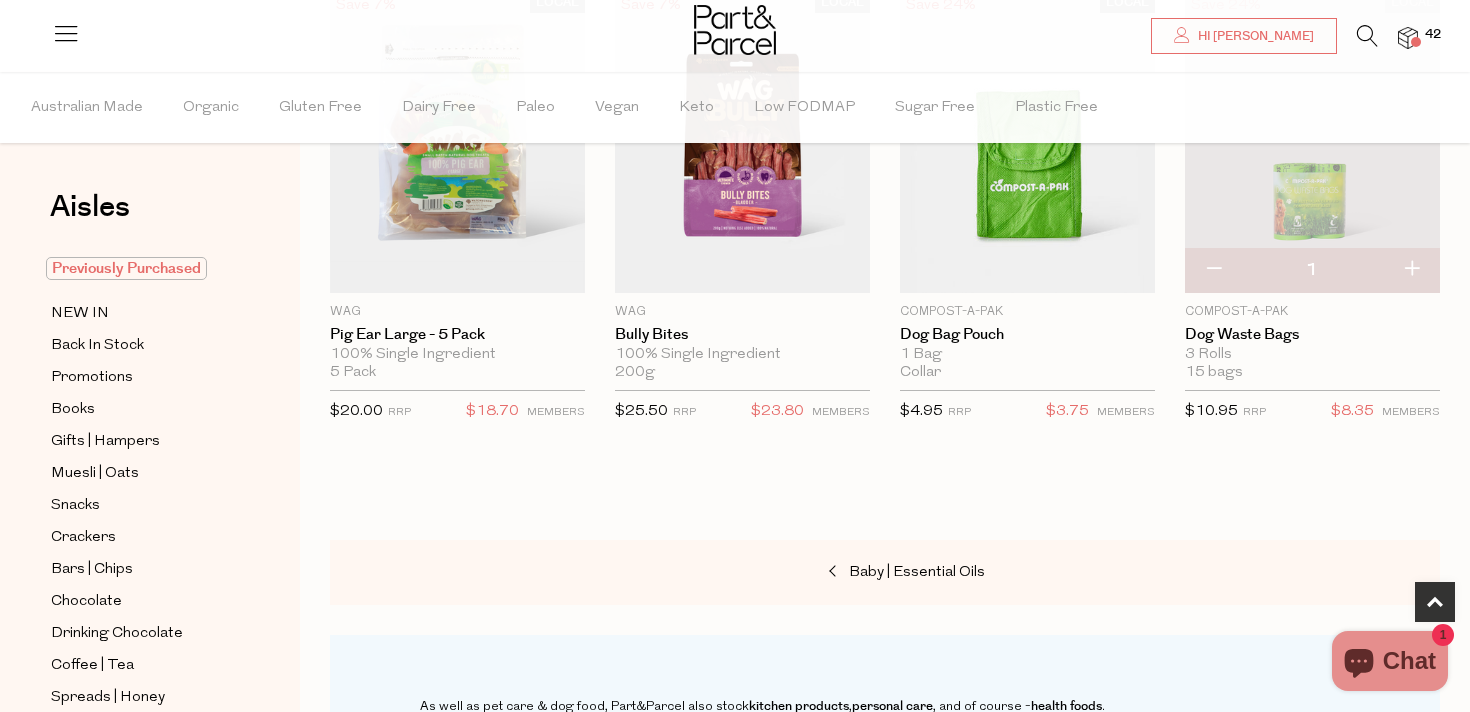 click on "Previously Purchased" at bounding box center [126, 268] 